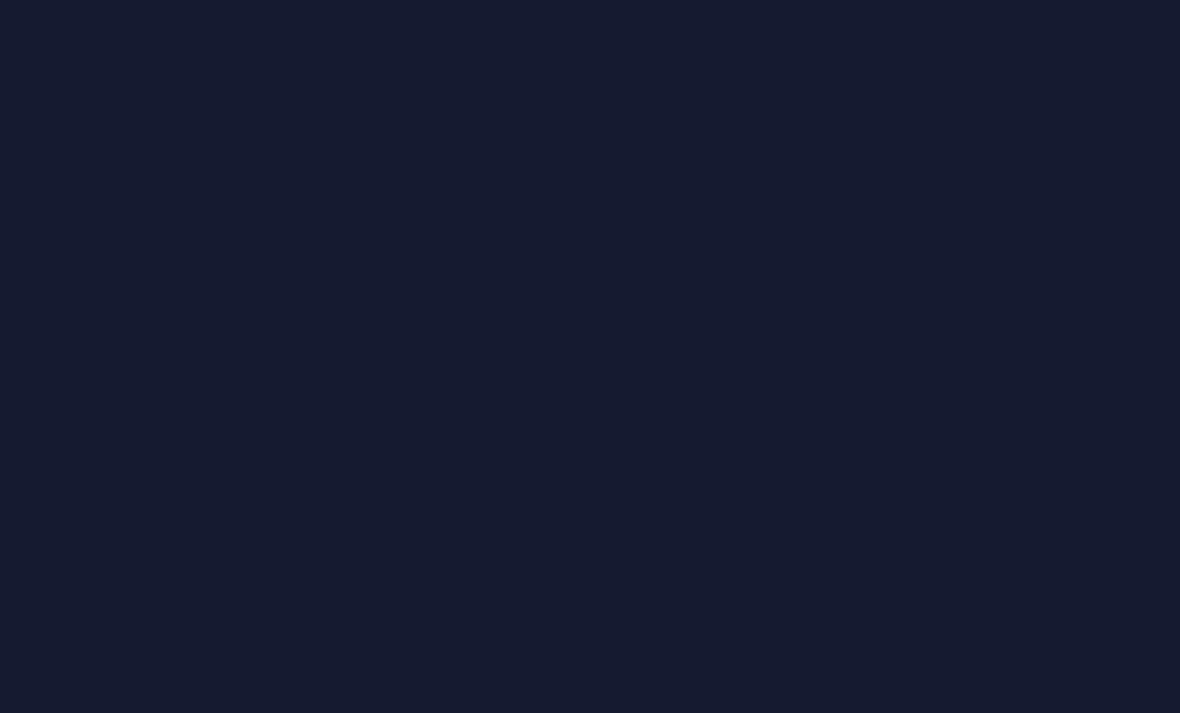 scroll, scrollTop: 0, scrollLeft: 0, axis: both 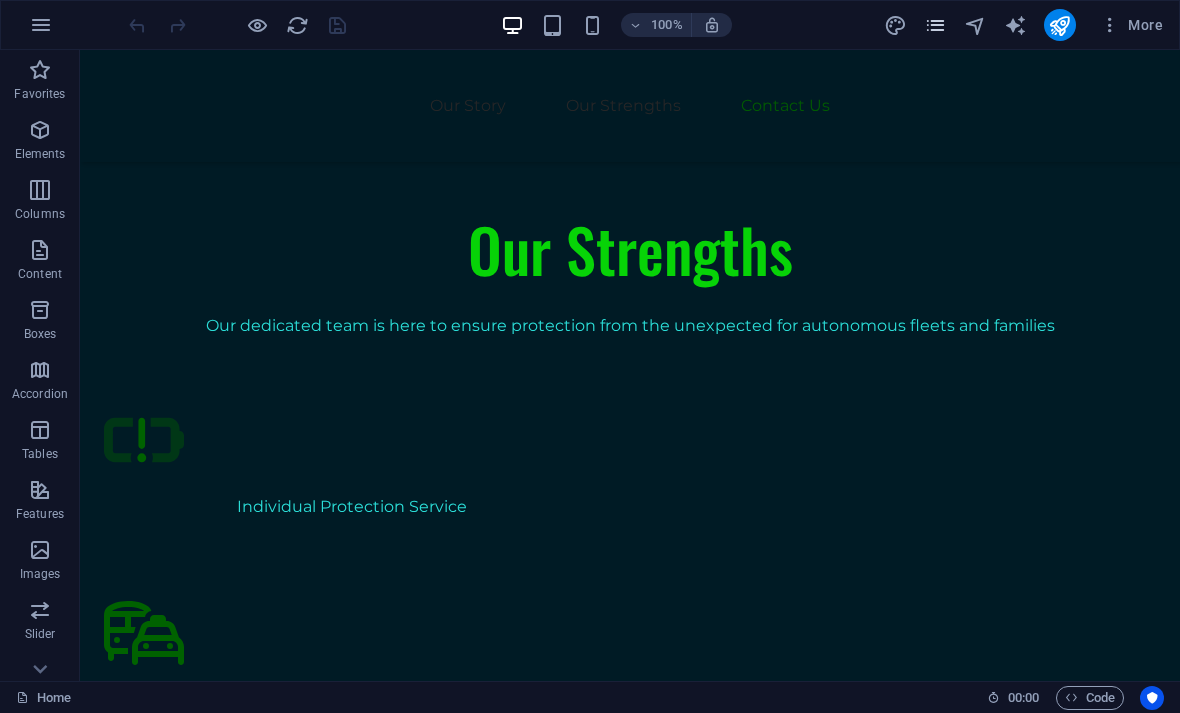 click at bounding box center [935, 25] 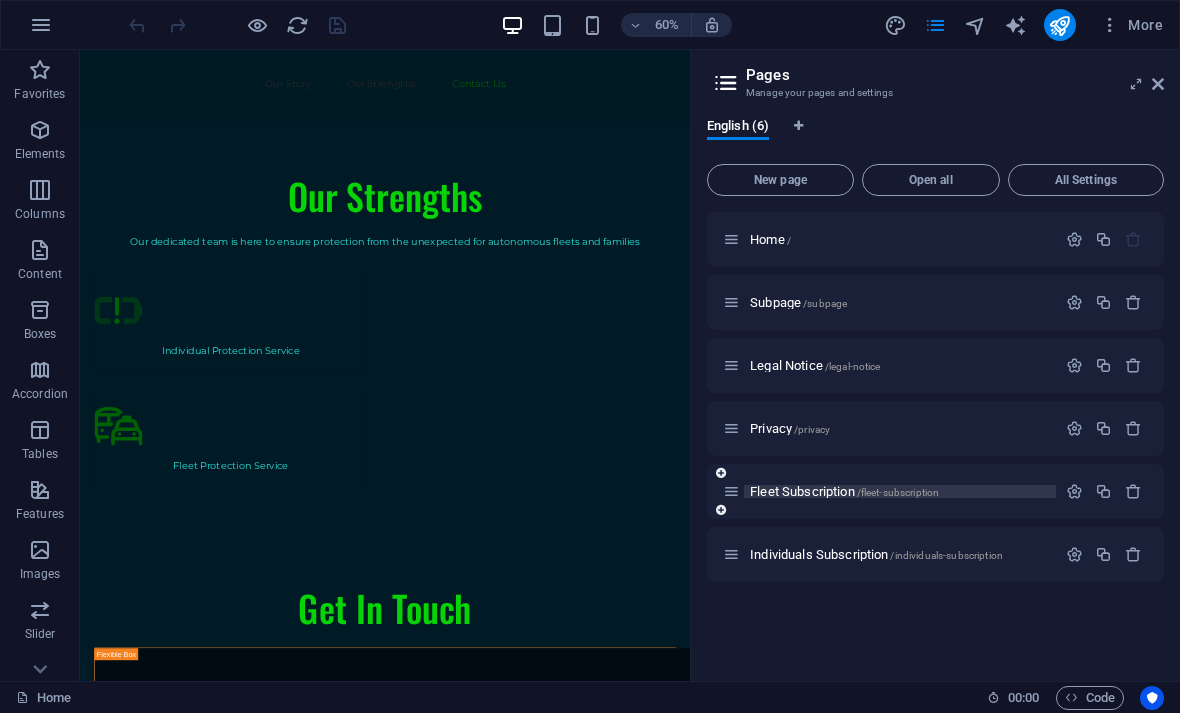 click on "/fleet-subscription" at bounding box center [898, 492] 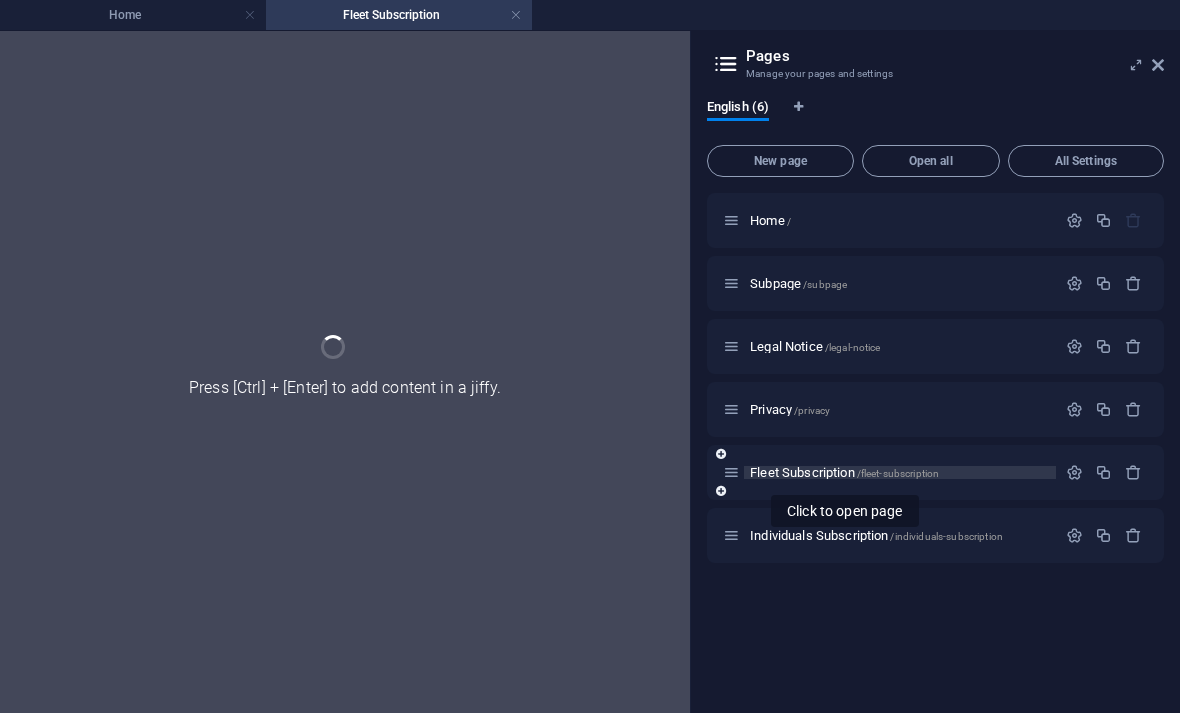 scroll, scrollTop: 0, scrollLeft: 0, axis: both 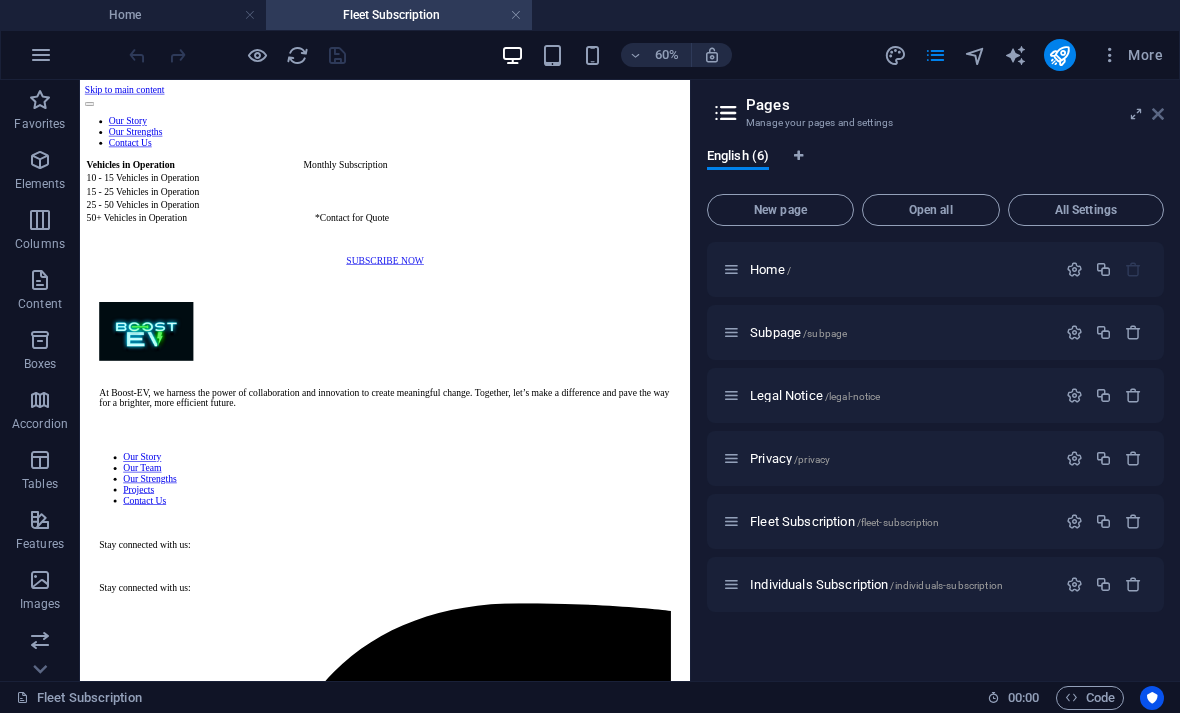 click at bounding box center (1158, 114) 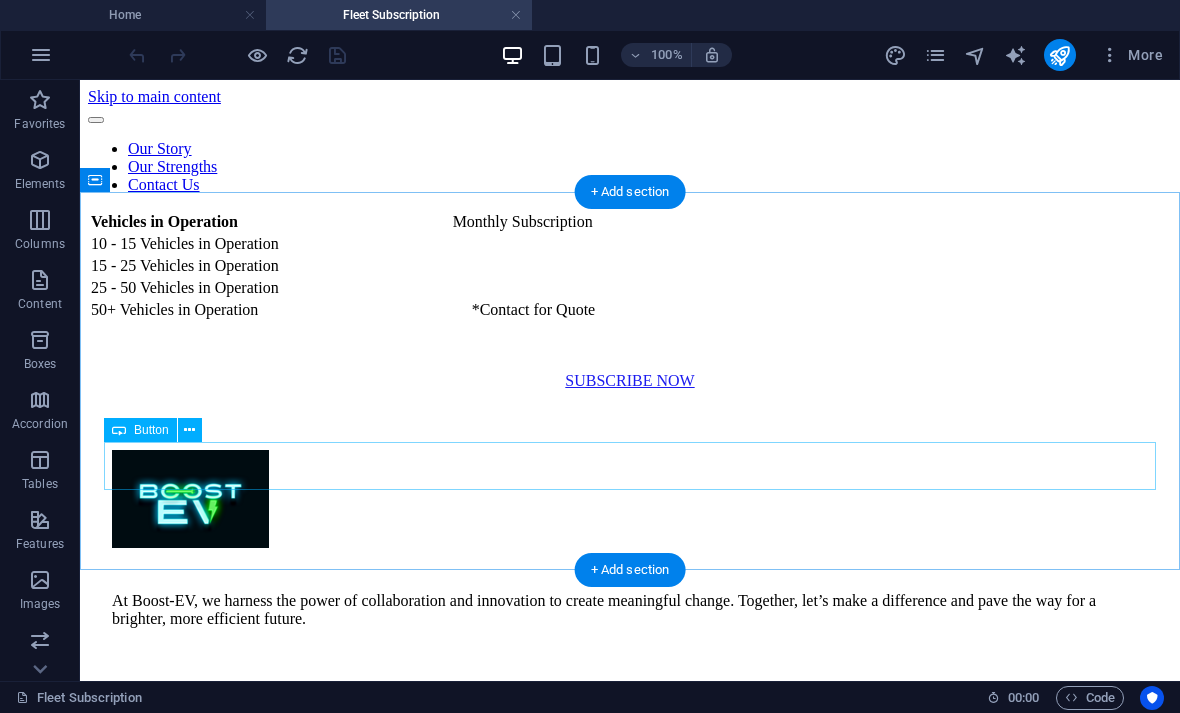click on "SUBSCRIBE NOW" at bounding box center (630, 381) 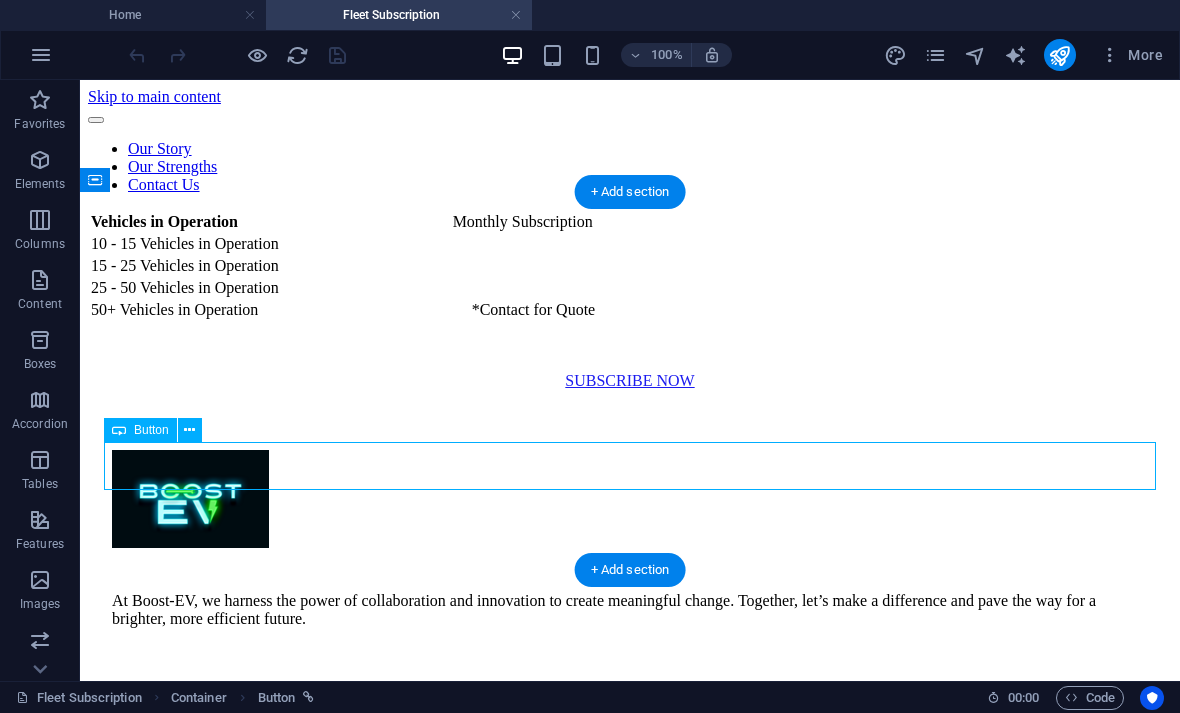 click on "SUBSCRIBE NOW" at bounding box center (630, 381) 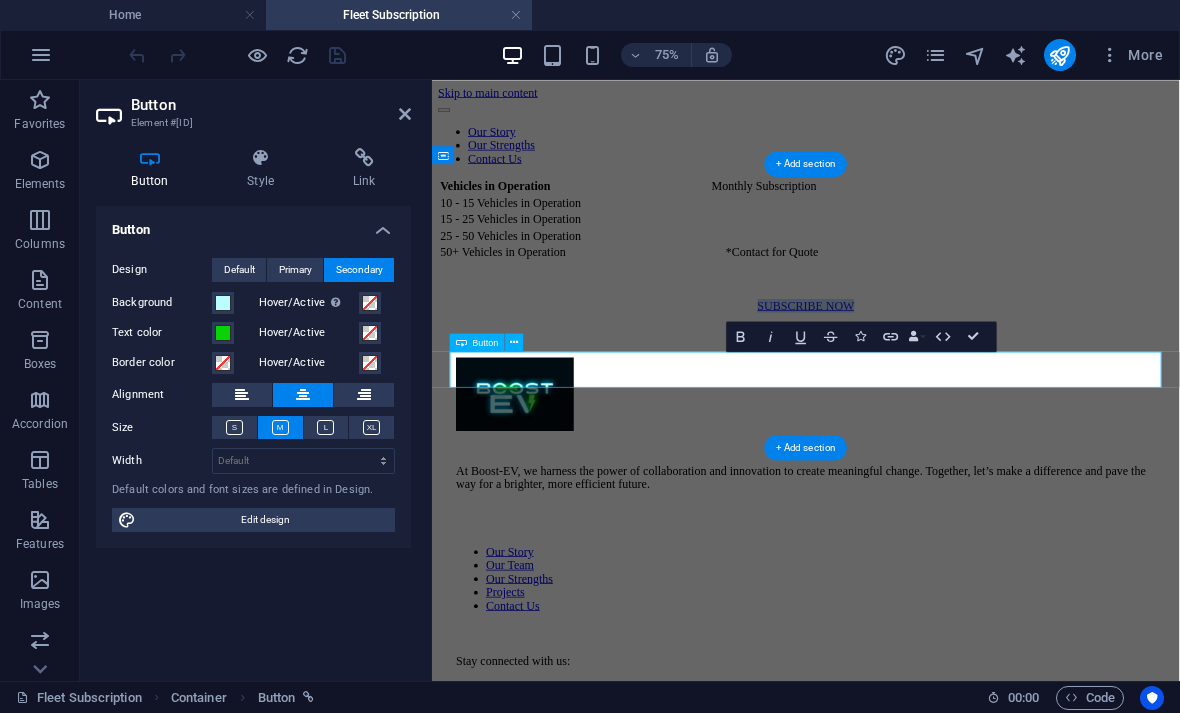 click on "SUBSCRIBE NOW" at bounding box center (930, 380) 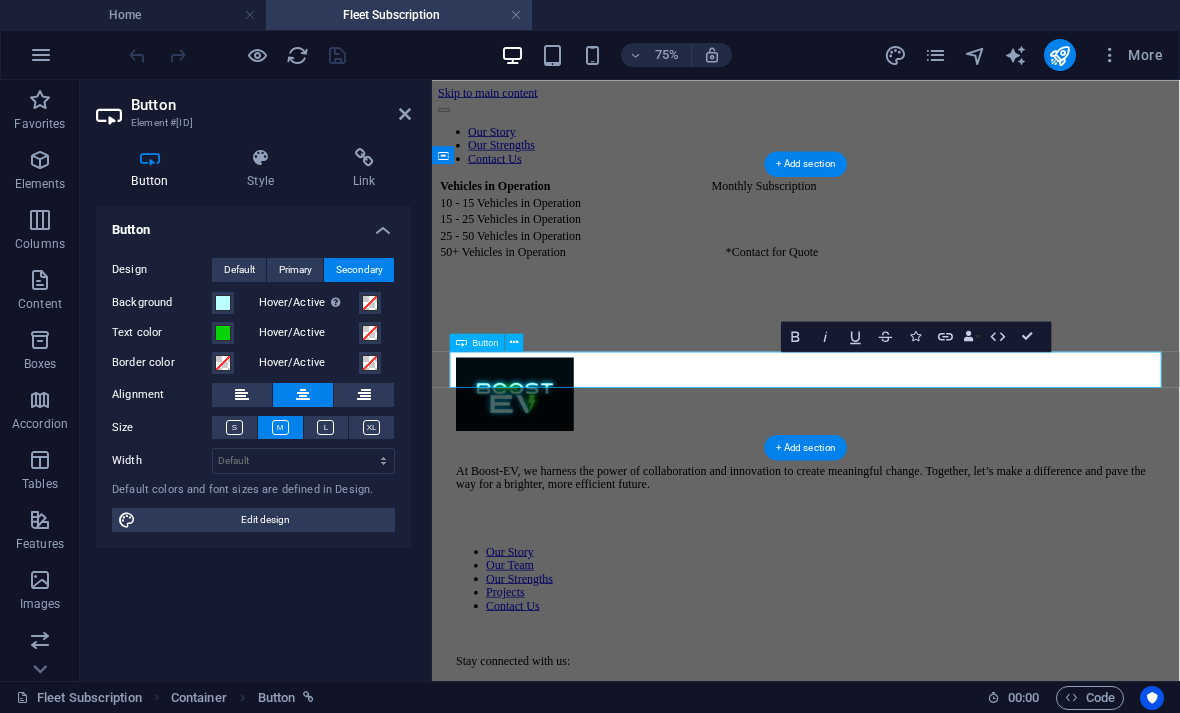 type 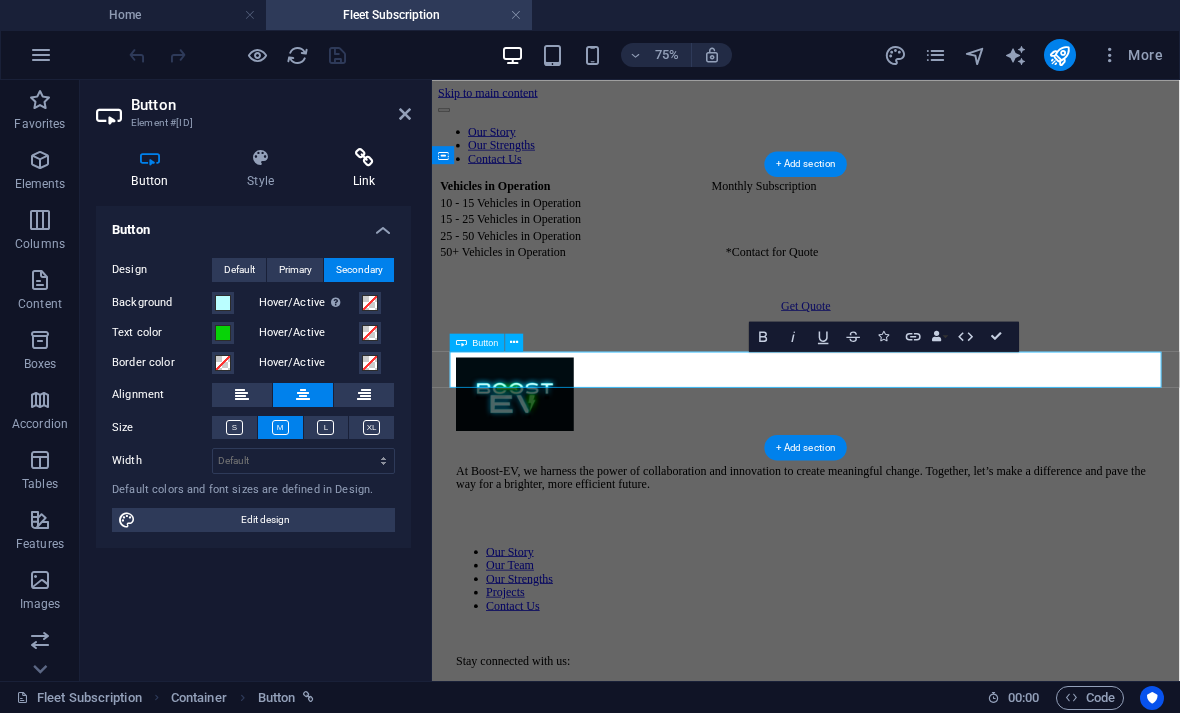 click at bounding box center (364, 158) 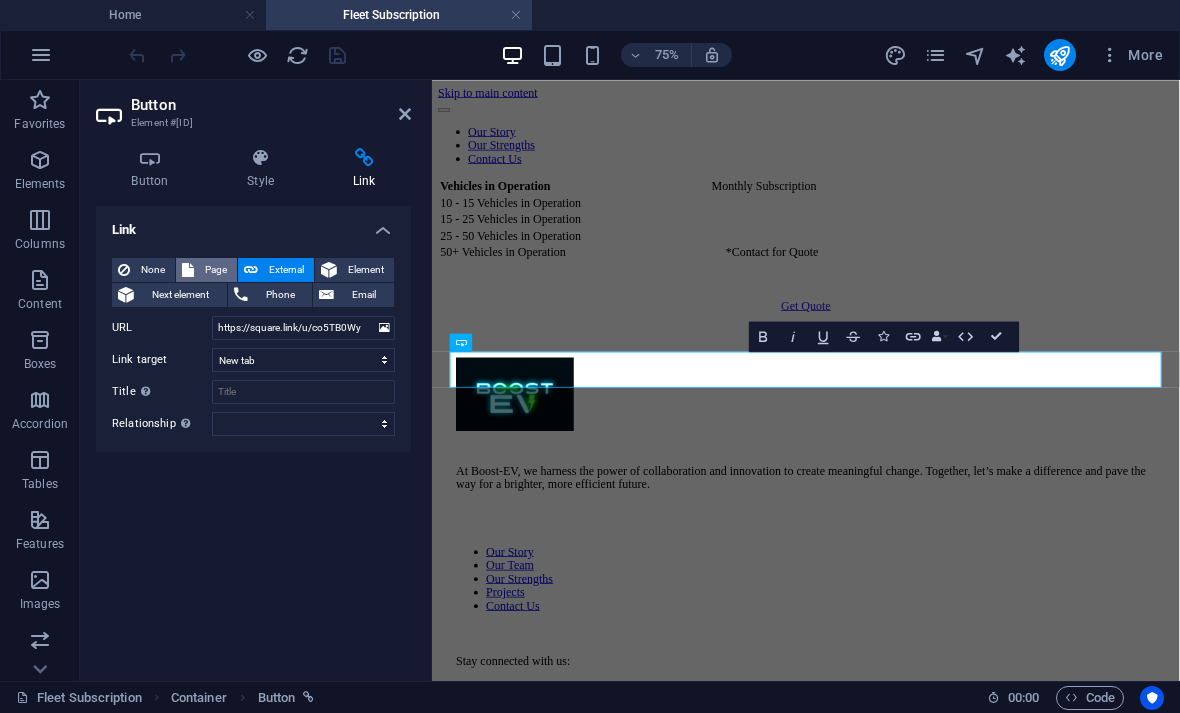 click on "Page" at bounding box center (215, 270) 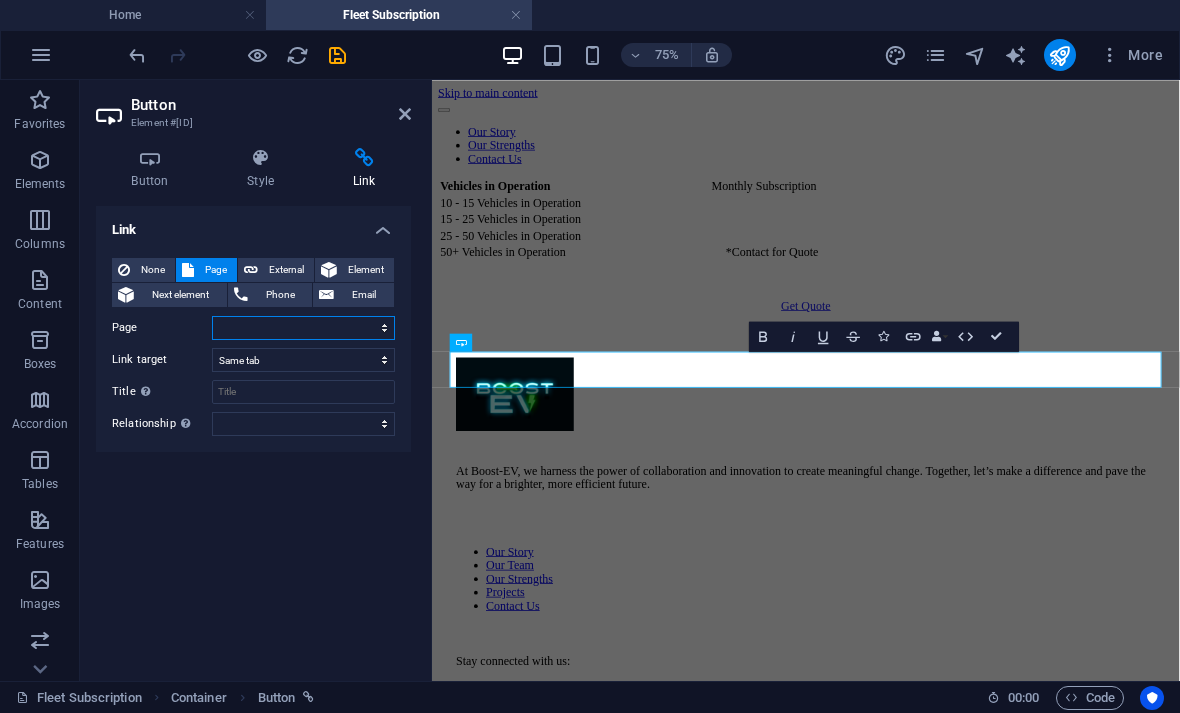 select on "1" 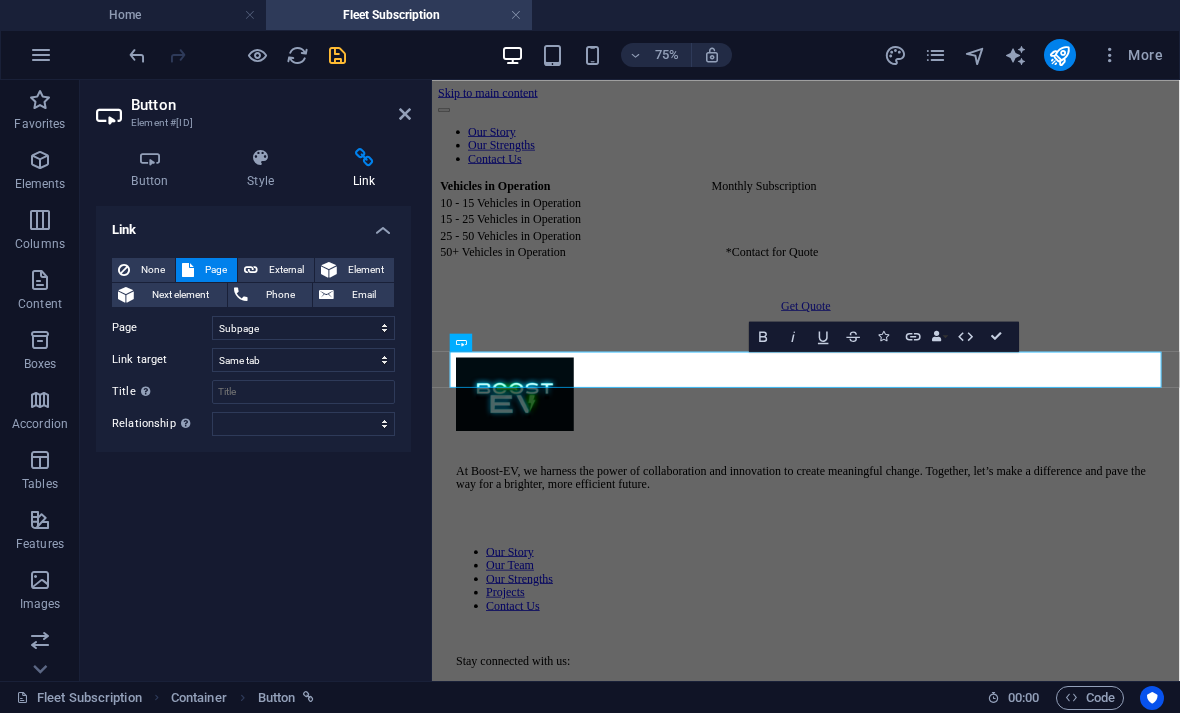 click at bounding box center [337, 55] 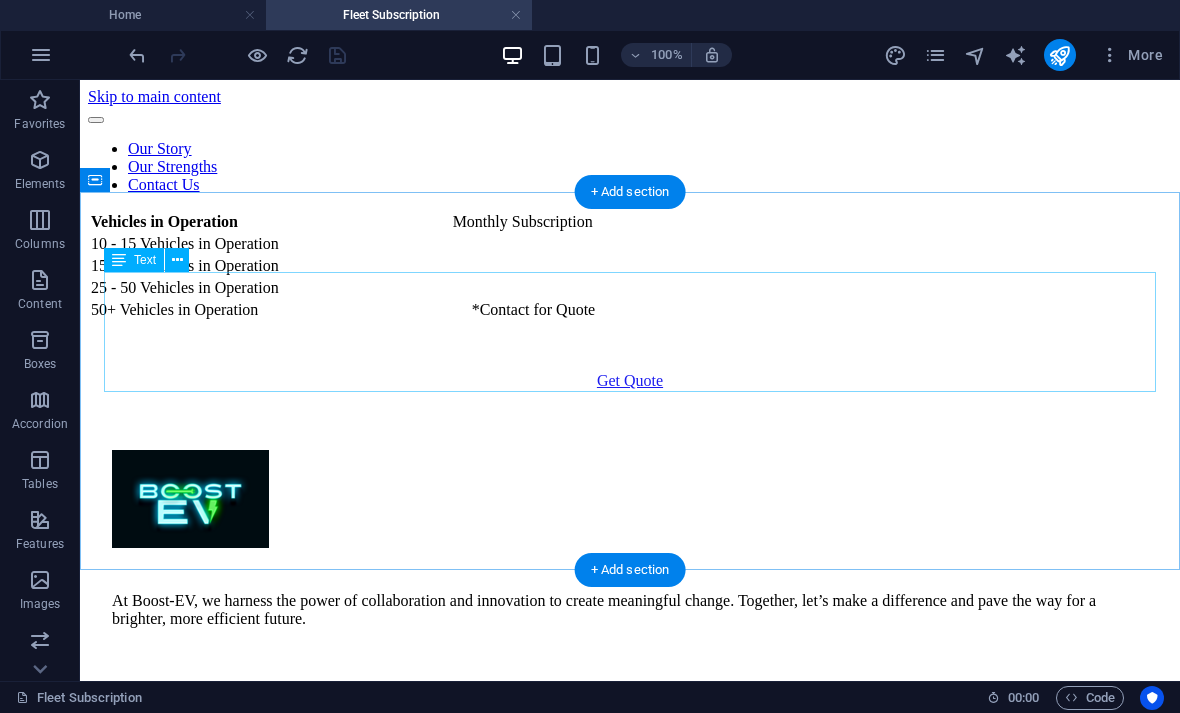 click on "Vehicles in Operation  Monthly Subscription 10 - 15 Vehicles in Operation 15 - 25 Vehicles in Operation 25 - 50 Vehicles in Operation 50+ Vehicles in Operation *Contact for Quote" at bounding box center (630, 266) 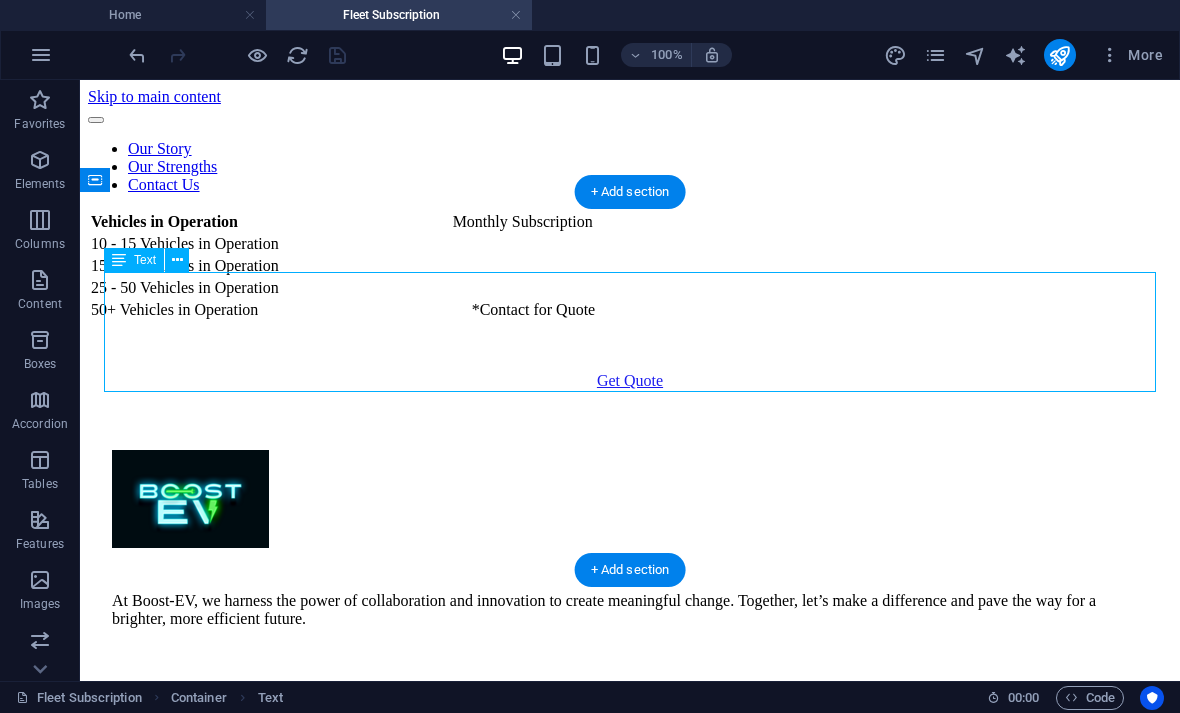 click on "Vehicles in Operation  Monthly Subscription 10 - 15 Vehicles in Operation 15 - 25 Vehicles in Operation 25 - 50 Vehicles in Operation 50+ Vehicles in Operation *Contact for Quote" at bounding box center [630, 266] 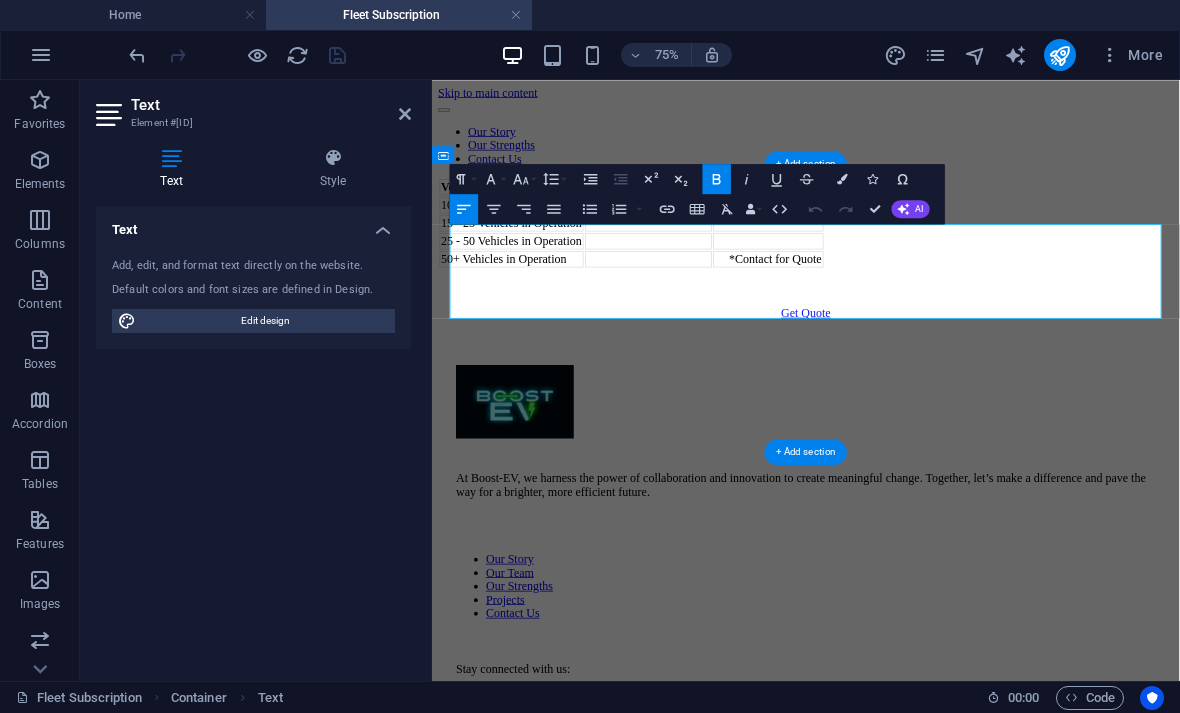 click at bounding box center (880, 295) 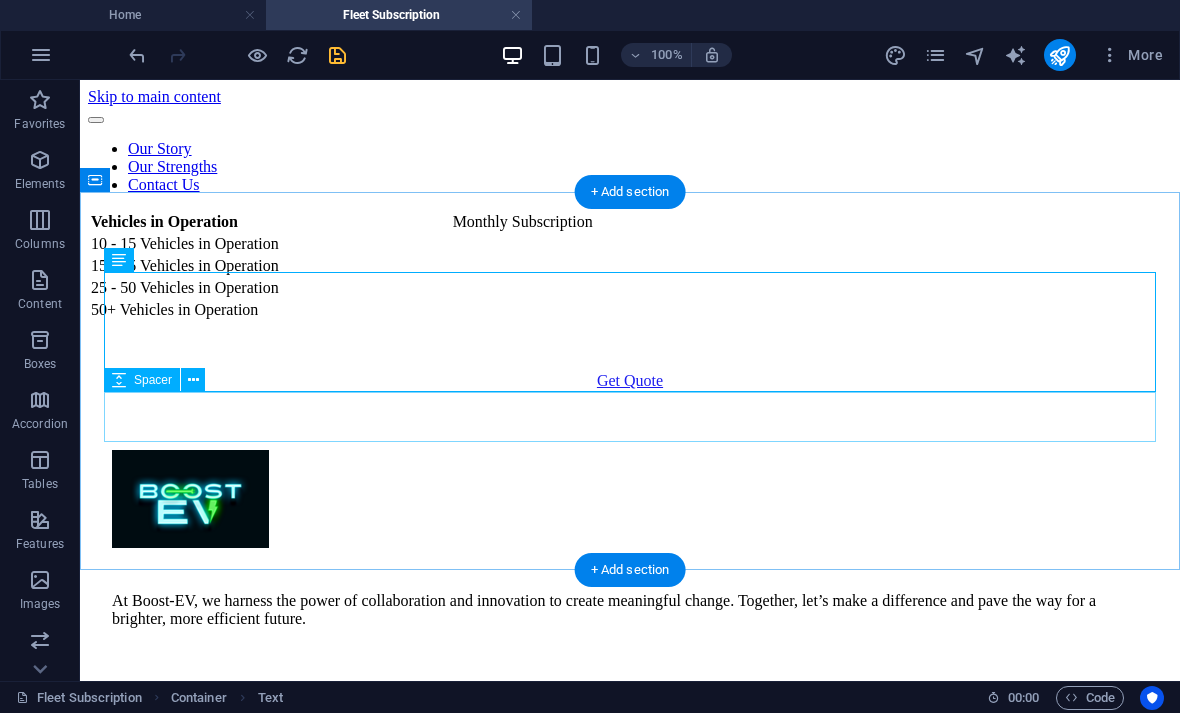 click at bounding box center [630, 347] 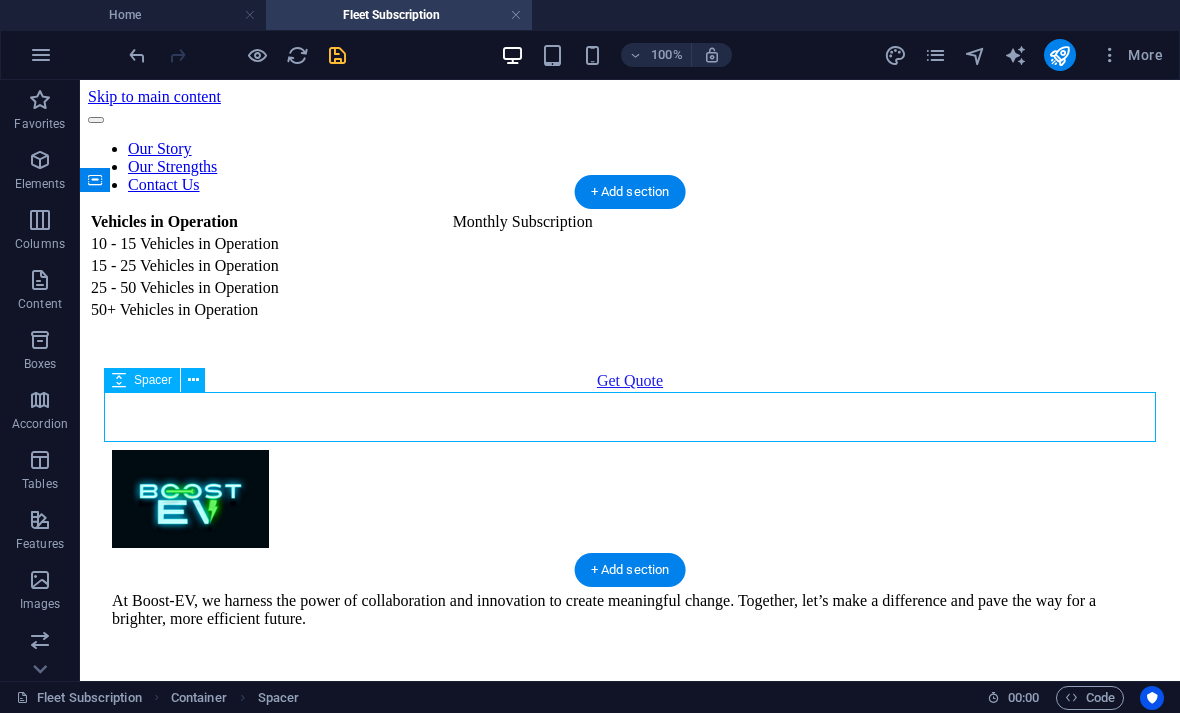 click at bounding box center (337, 55) 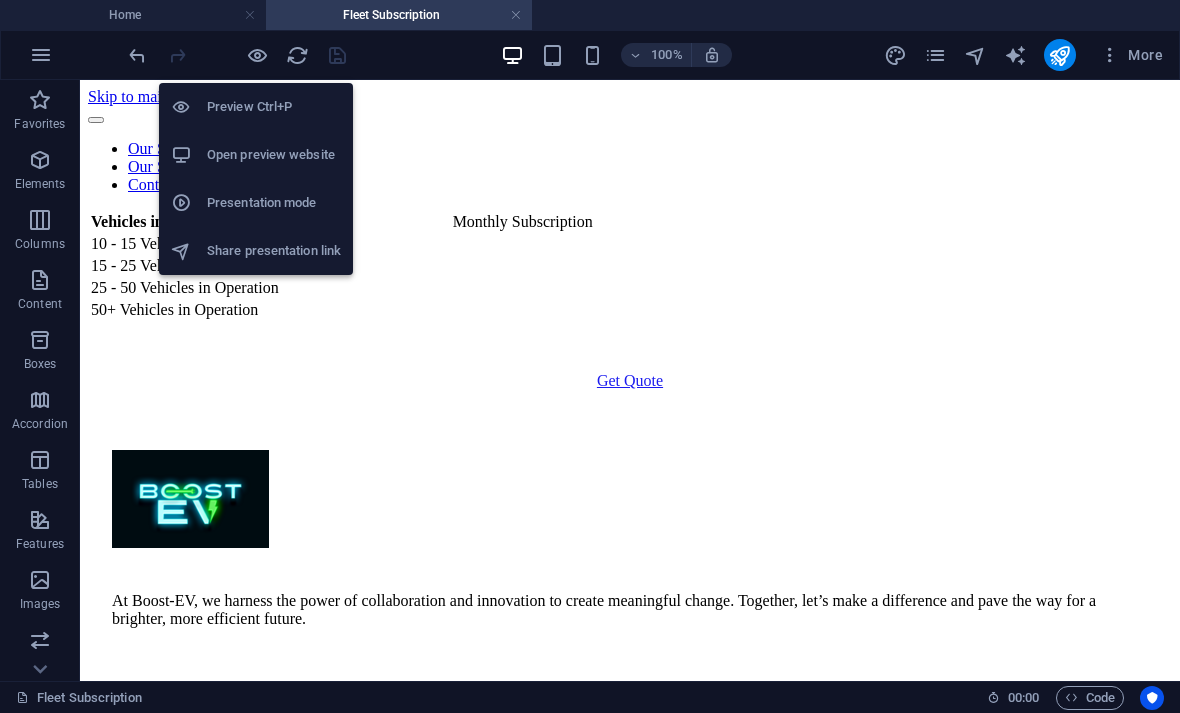 click on "Preview Ctrl+P" at bounding box center [274, 107] 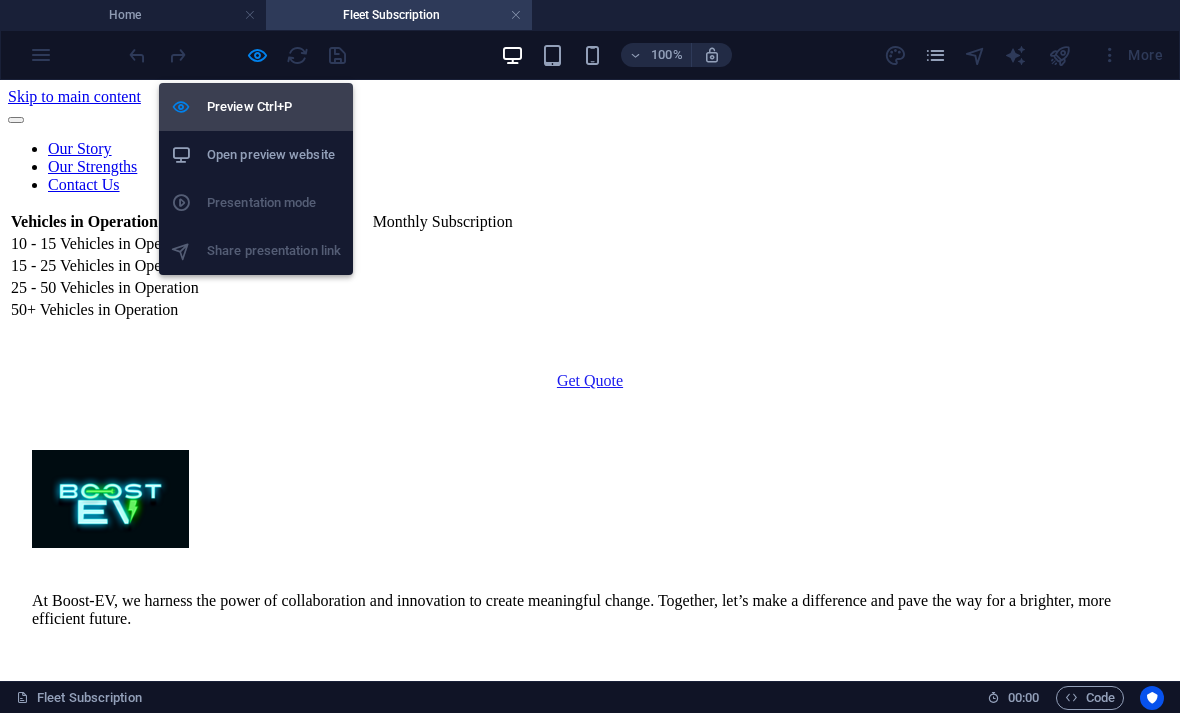 scroll, scrollTop: 0, scrollLeft: 0, axis: both 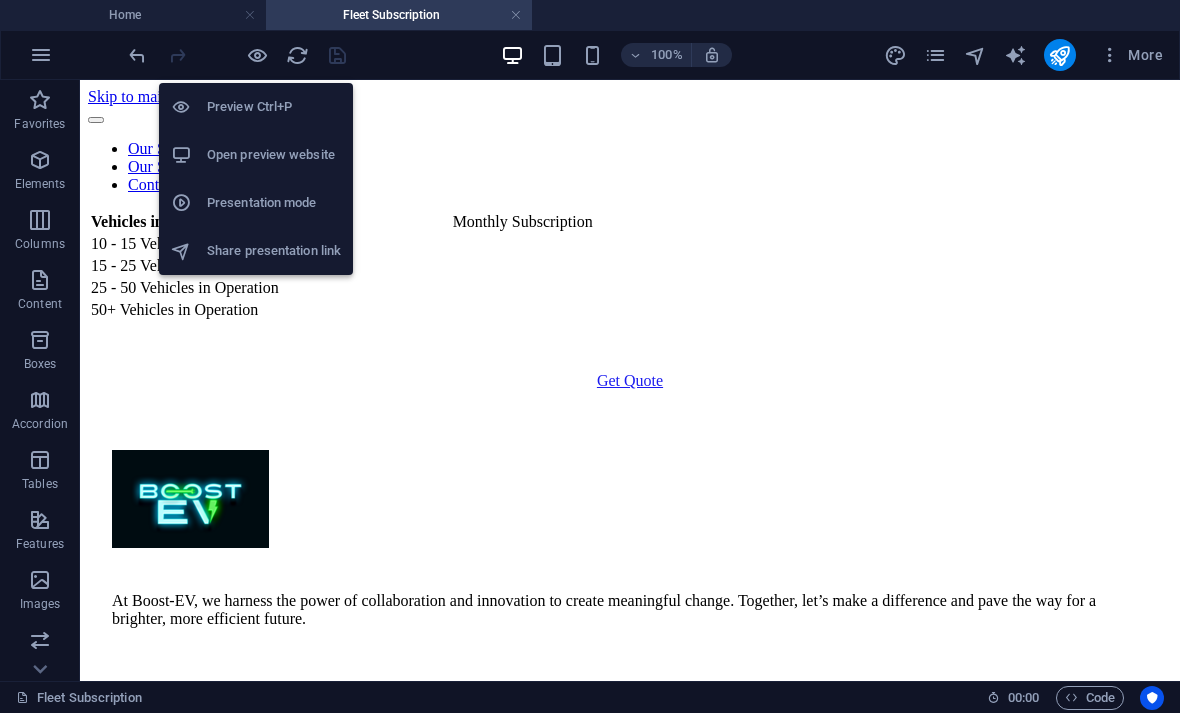 click on "Get Quote" at bounding box center (630, 381) 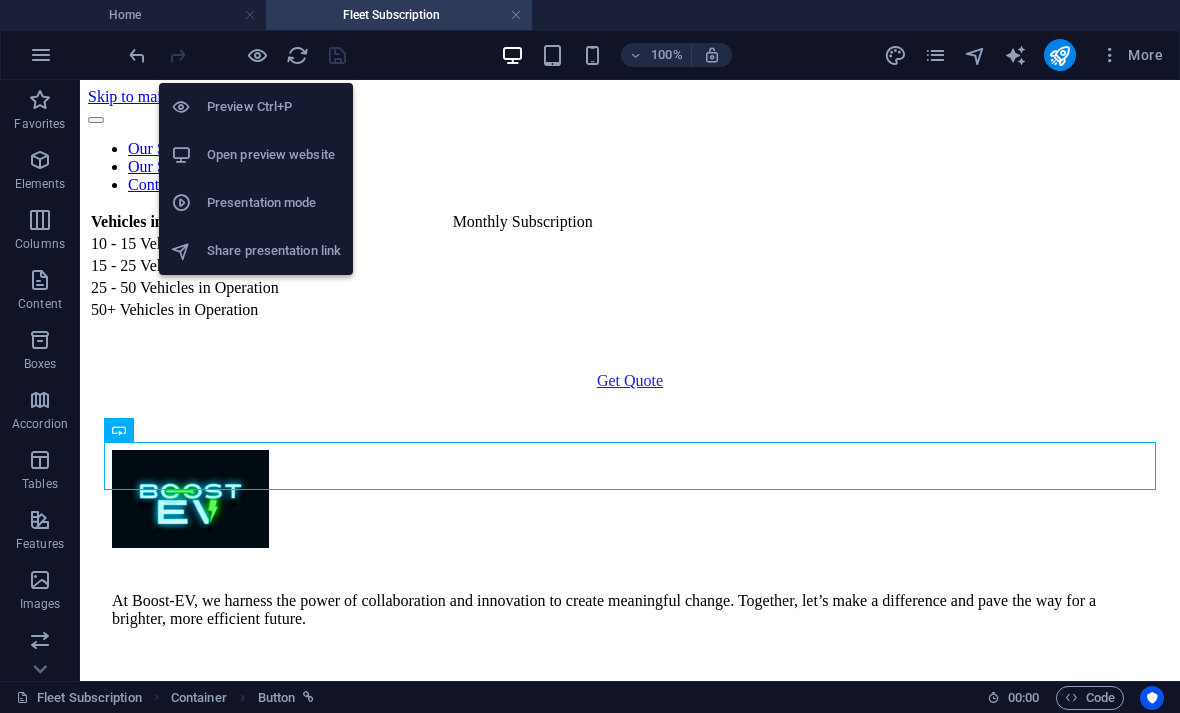 click on "Preview Ctrl+P" at bounding box center [274, 107] 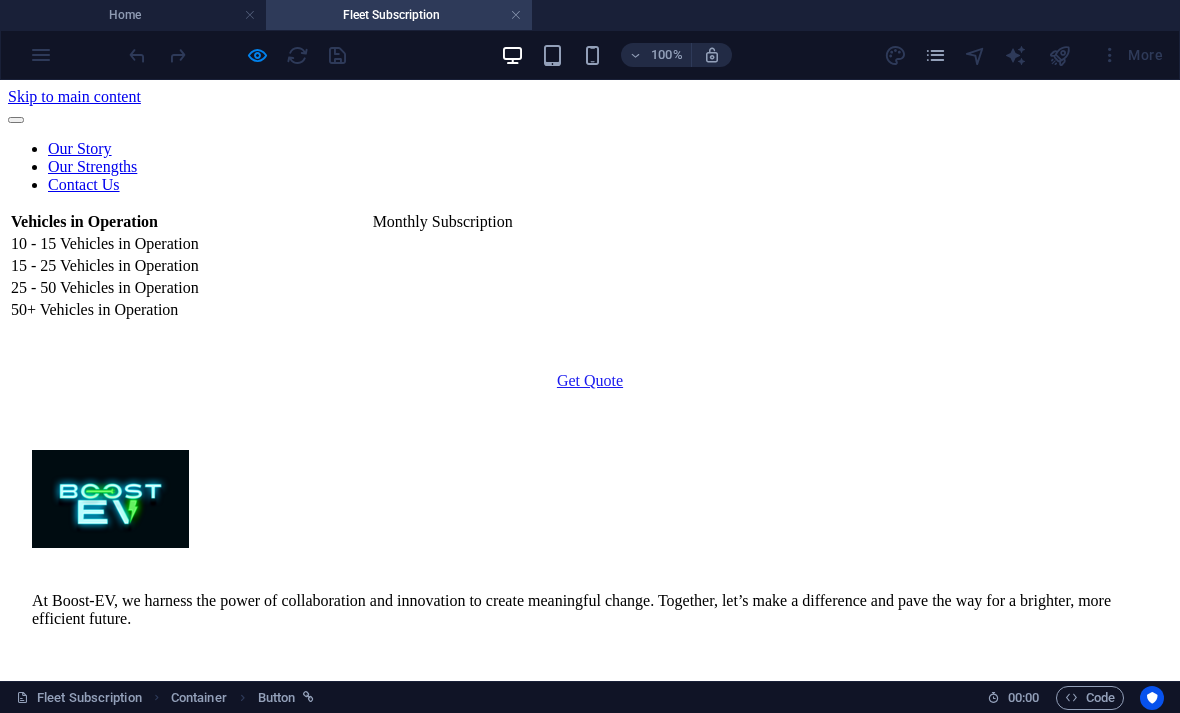 click on "Vehicles in Operation  Monthly Subscription 10 - 15 Vehicles in Operation 15 - 25 Vehicles in Operation 25 - 50 Vehicles in Operation 50+ Vehicles in Operation Get Quote" at bounding box center [590, 300] 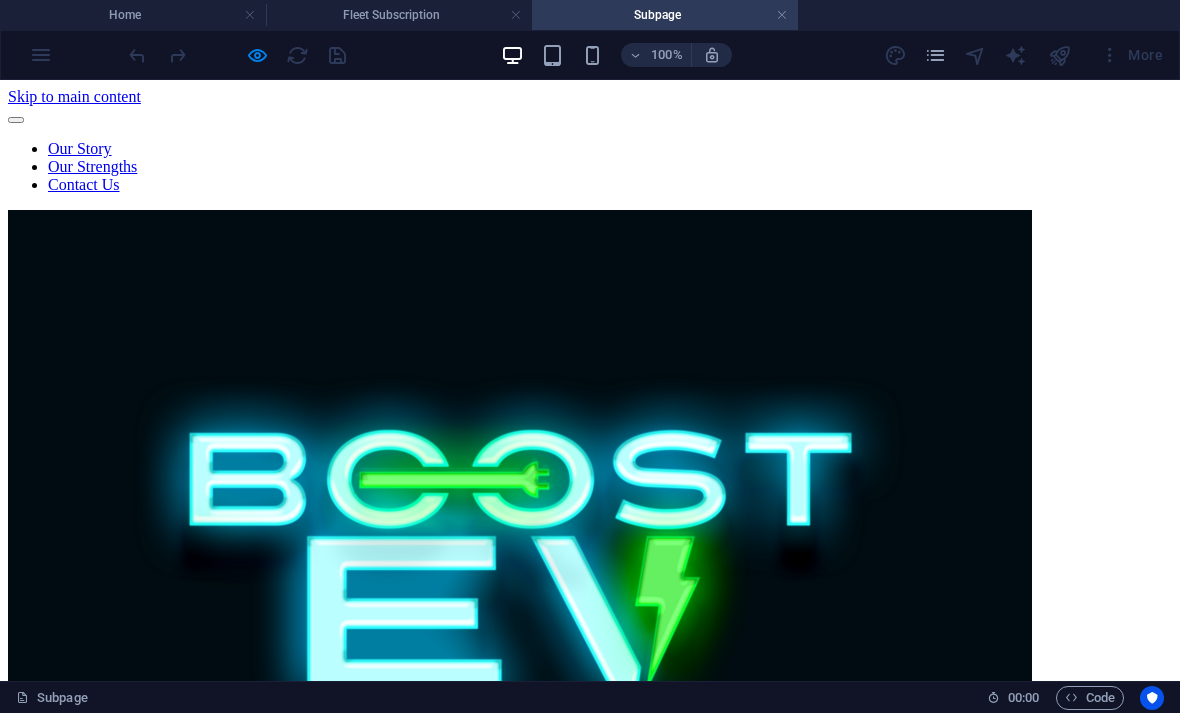 scroll, scrollTop: 0, scrollLeft: 0, axis: both 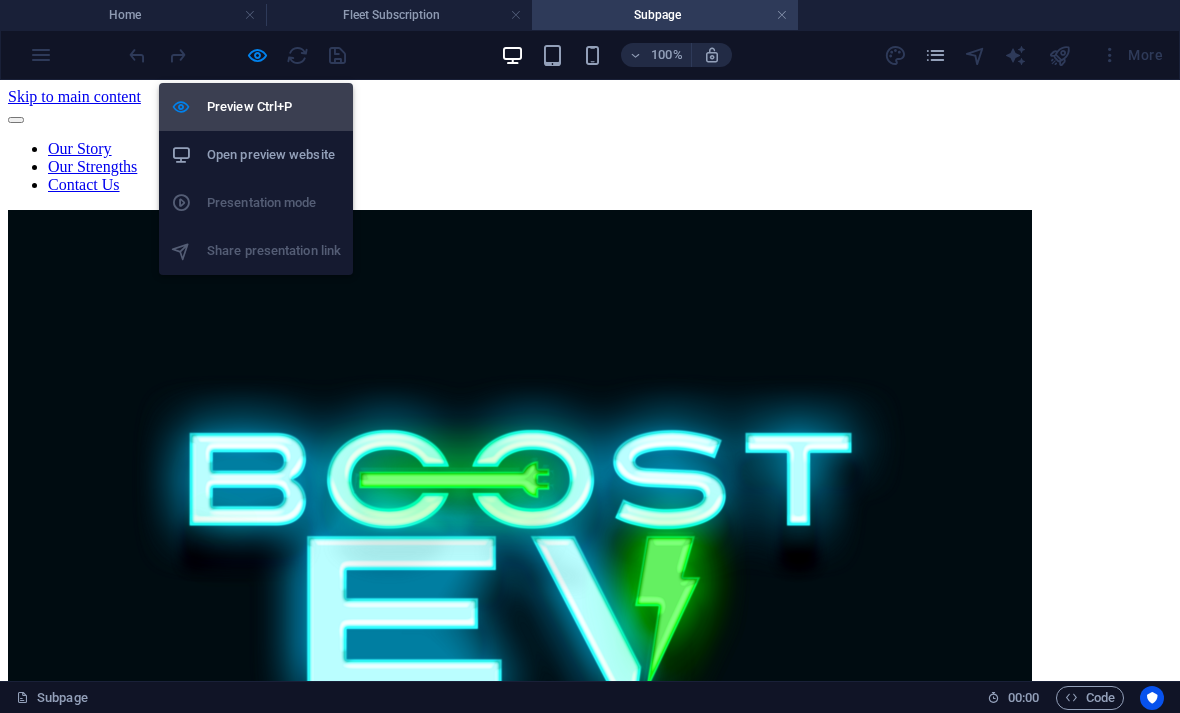 click on "Preview Ctrl+P" at bounding box center (274, 107) 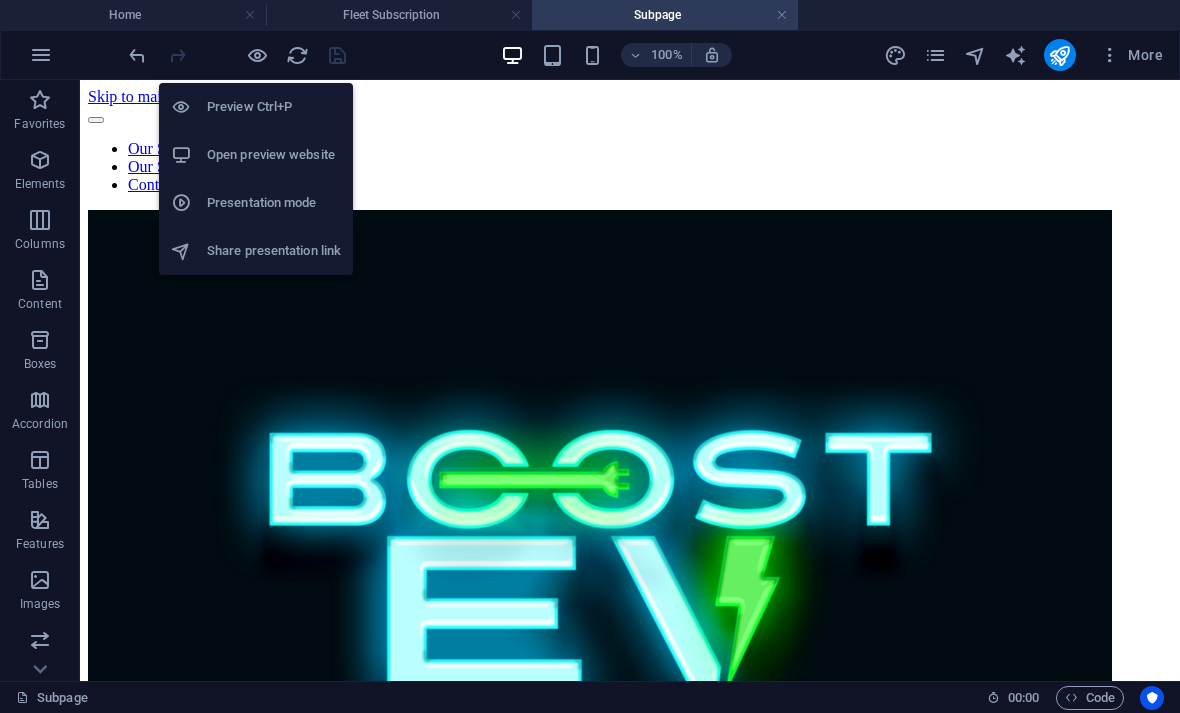 click on "Full Name E-mail Message   I have read and understand the privacy policy. Unreadable? Load new Submit" at bounding box center (630, 693) 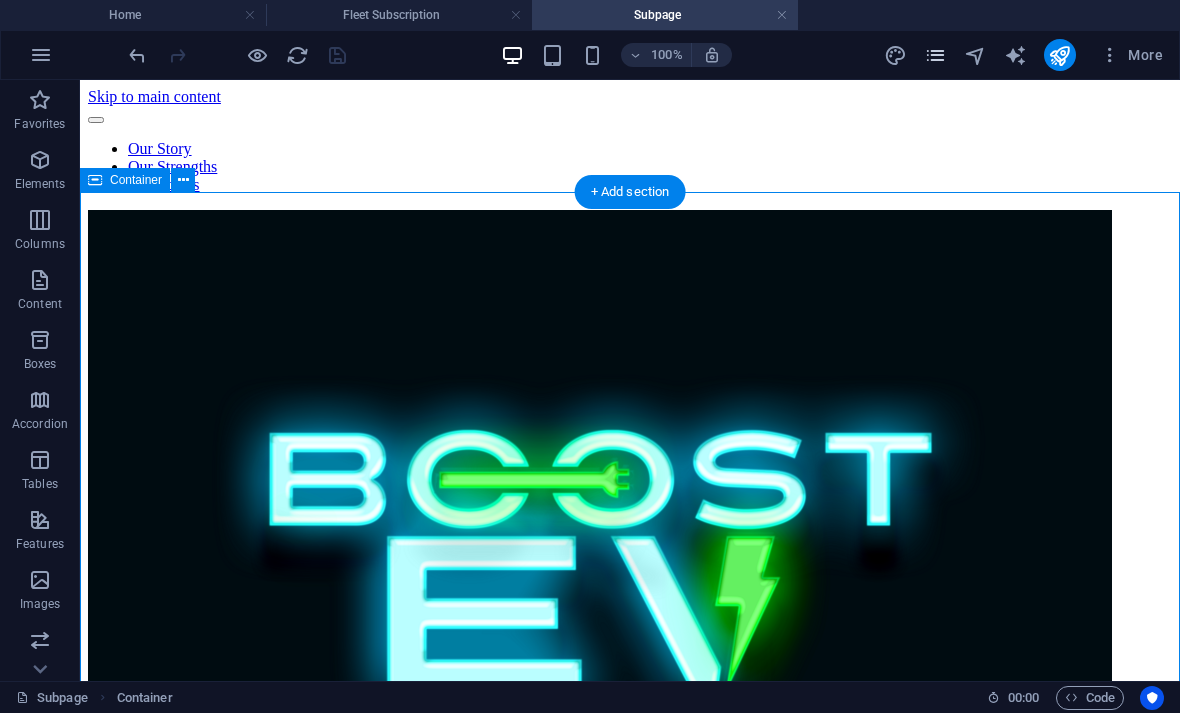 click at bounding box center (935, 55) 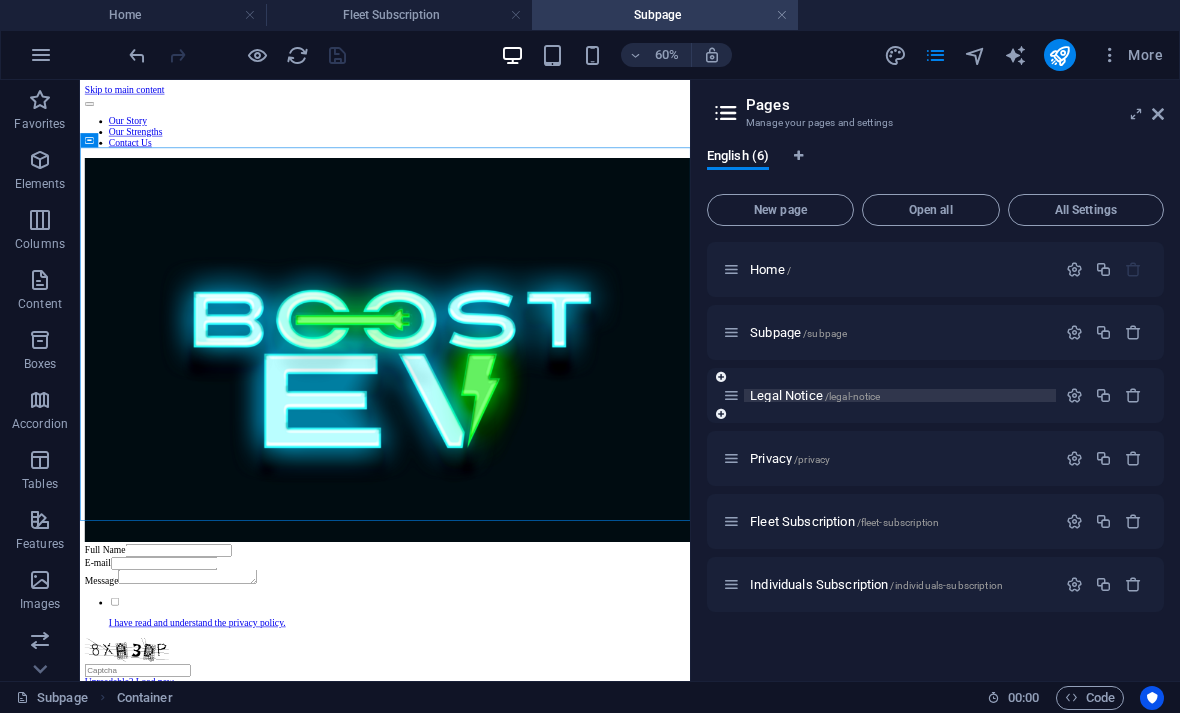 click on "Legal Notice /legal-notice" at bounding box center [815, 395] 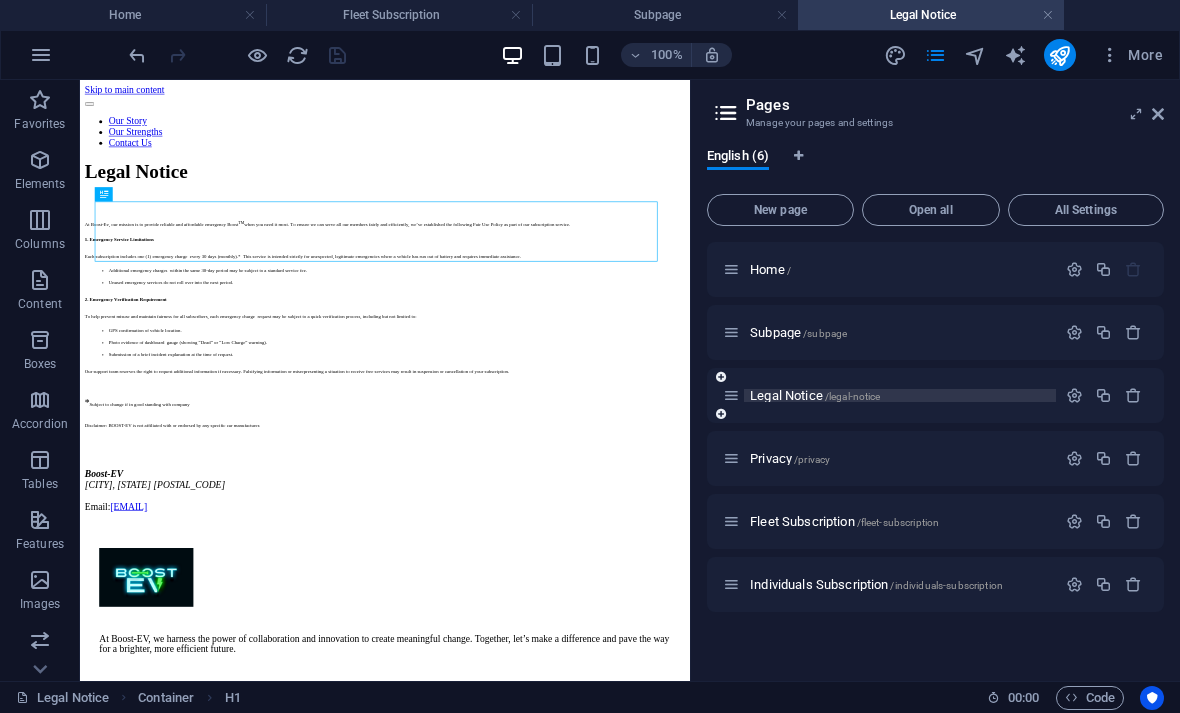 scroll, scrollTop: 0, scrollLeft: 0, axis: both 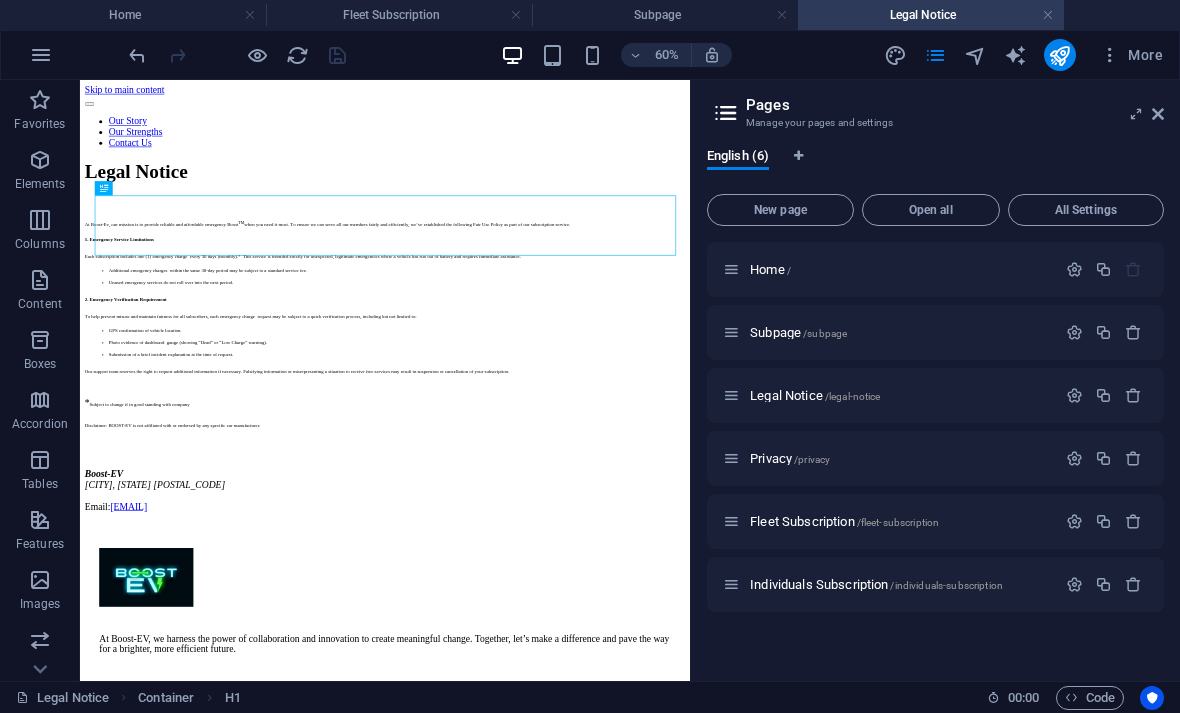 click on "Pages Manage your pages and settings English (6) New page Open all All Settings Home / Subpage /subpage Legal Notice /legal-notice Privacy /privacy Fleet Subscription /fleet-subscription Individuals Subscription /individuals-subscription" at bounding box center [935, 380] 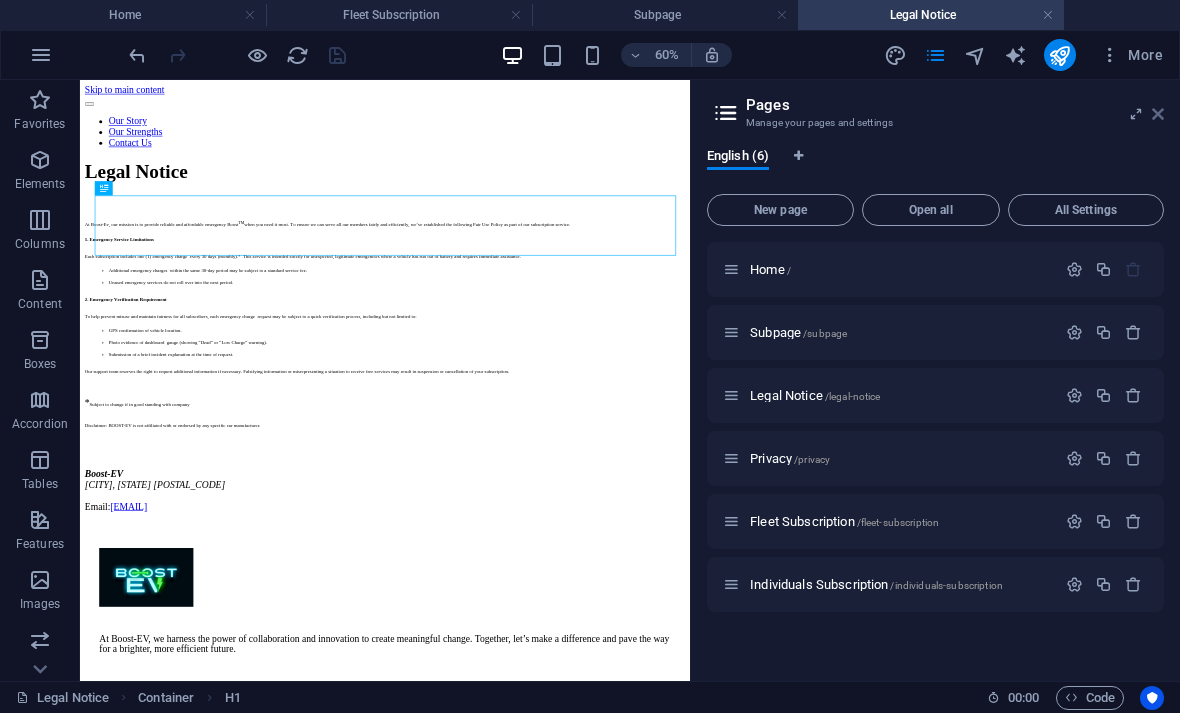click at bounding box center [1158, 114] 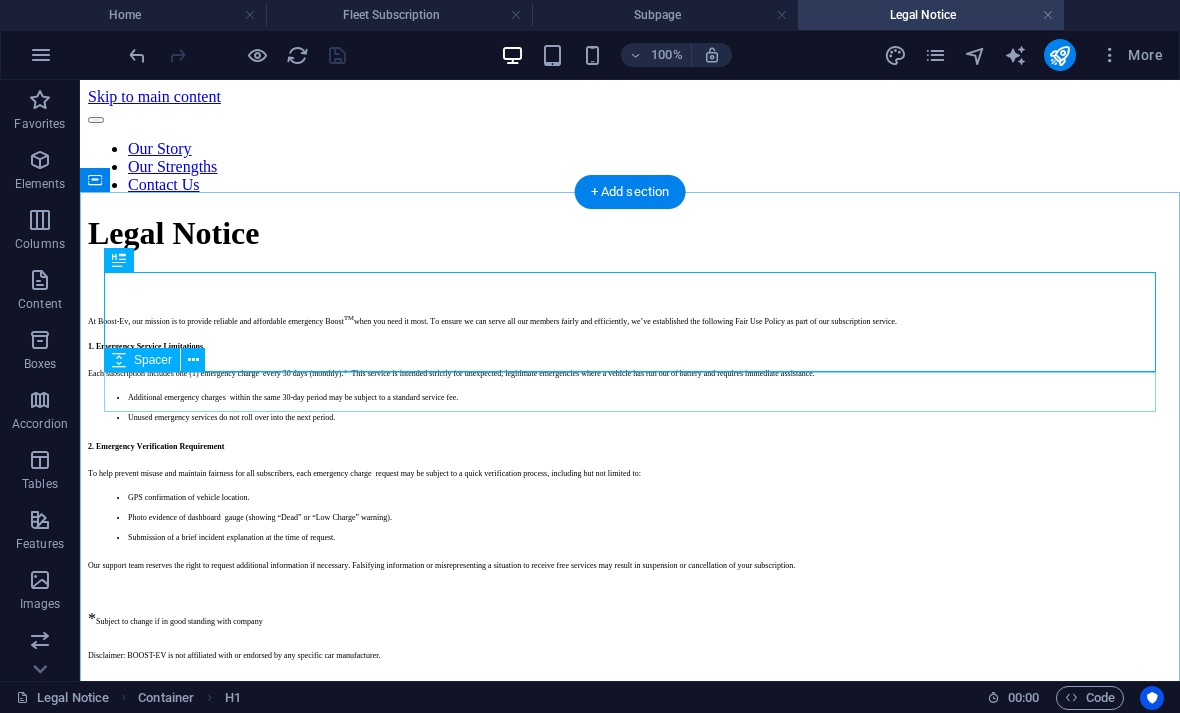 click at bounding box center (630, 294) 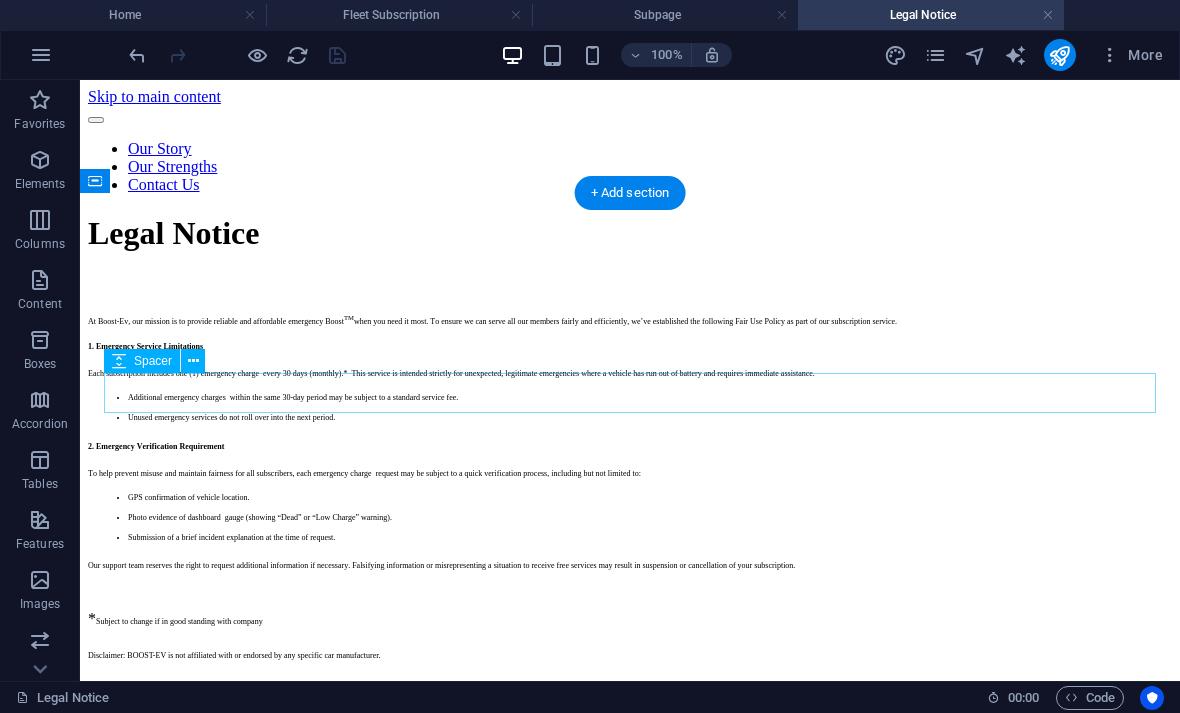 scroll, scrollTop: 0, scrollLeft: 0, axis: both 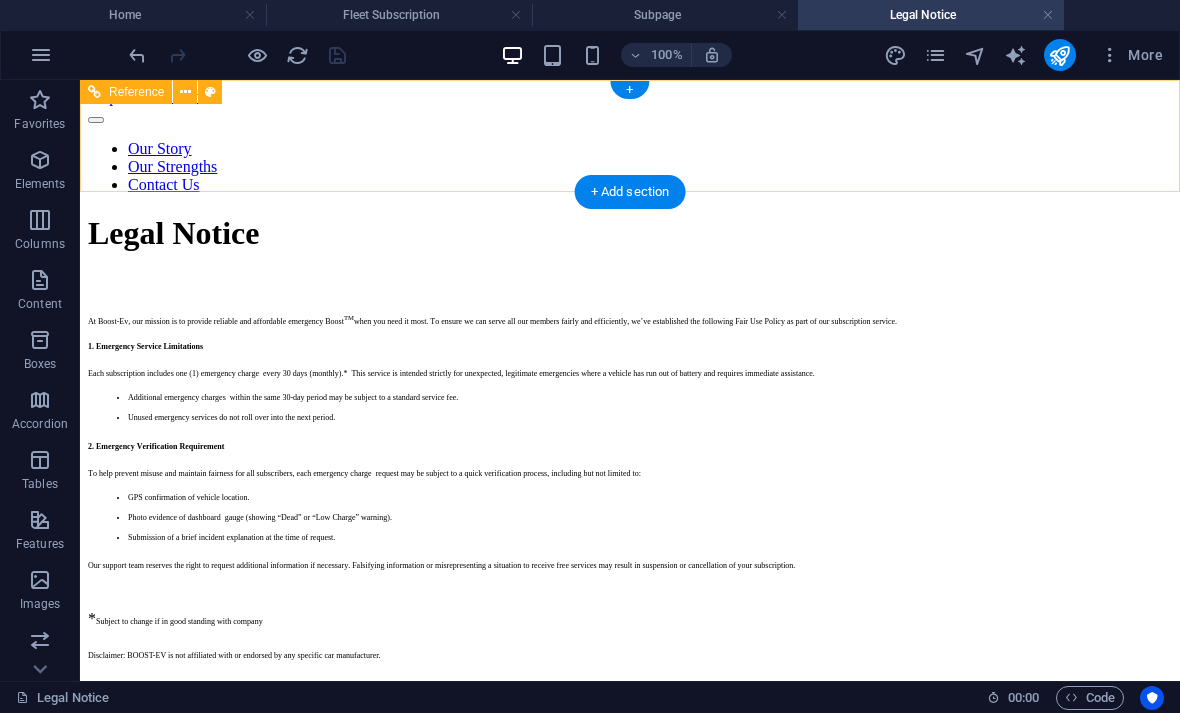 click on "Our Story Our Strengths Contact Us" at bounding box center [630, 167] 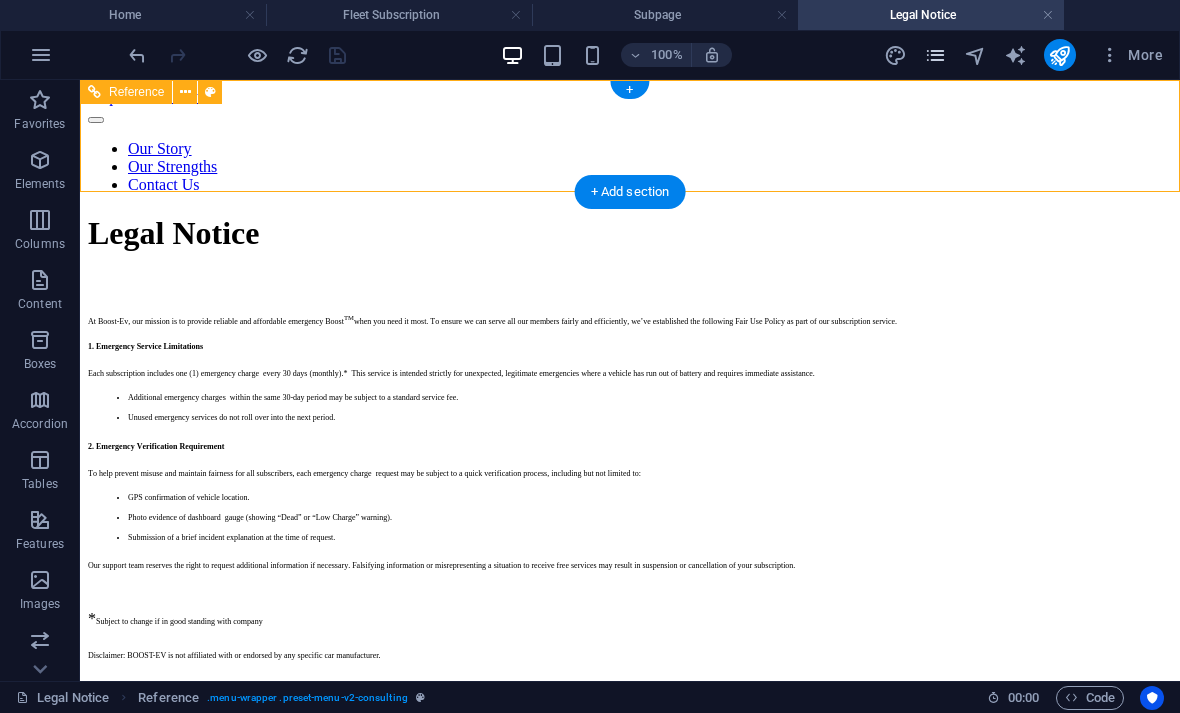 click at bounding box center (935, 55) 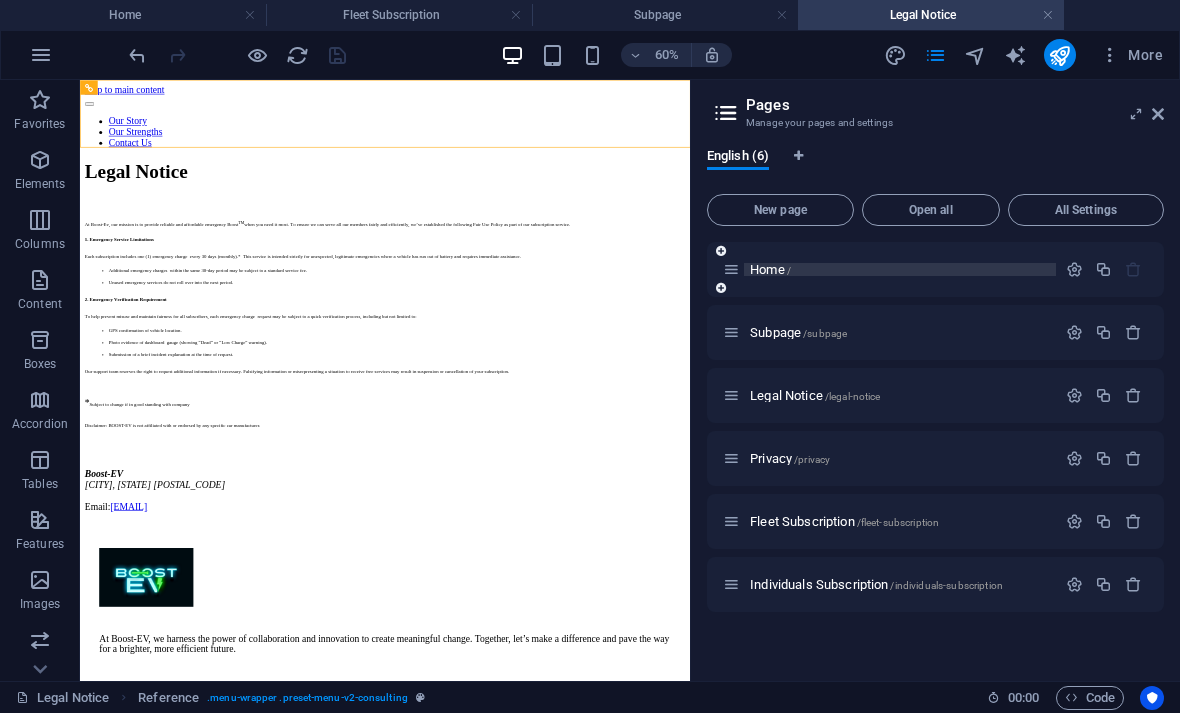 click on "Home /" at bounding box center [770, 269] 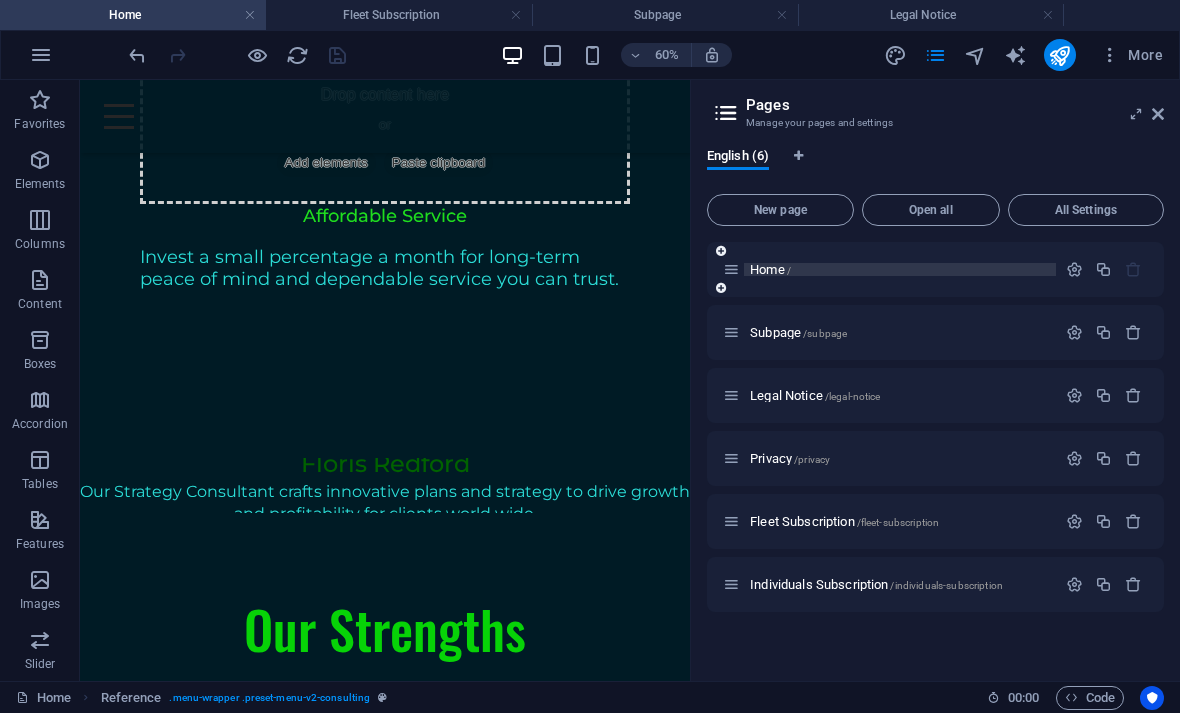 scroll, scrollTop: 2433, scrollLeft: 0, axis: vertical 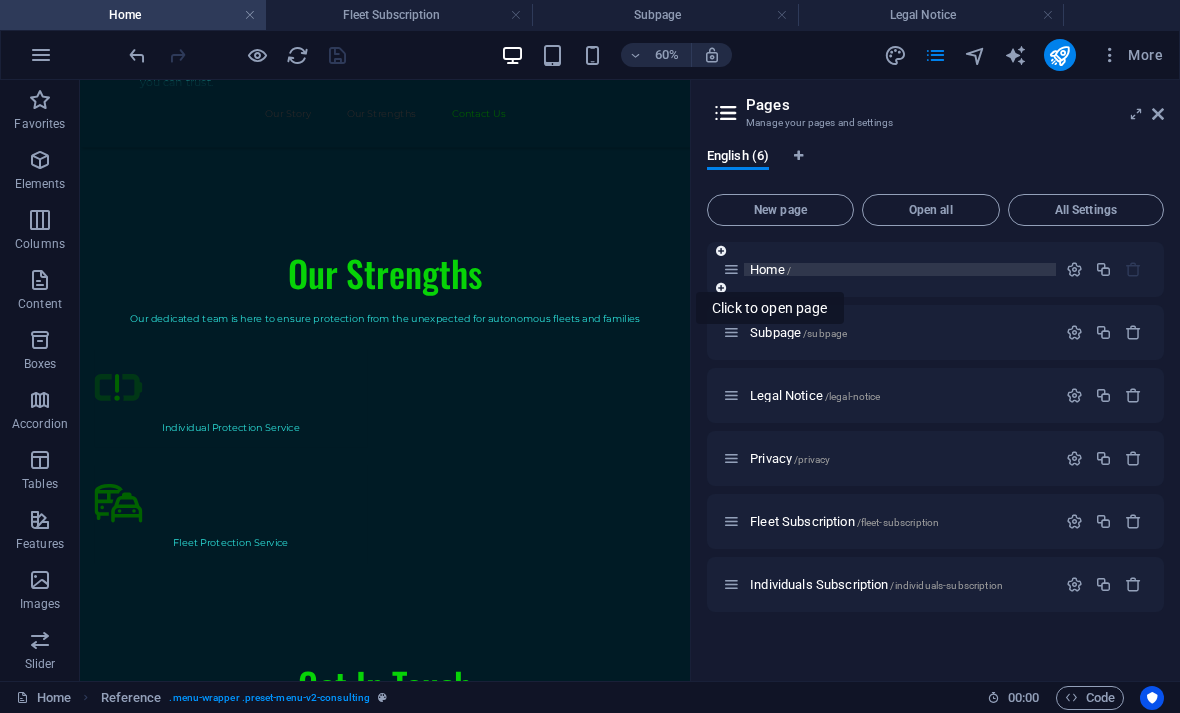click on "Home /" at bounding box center (770, 269) 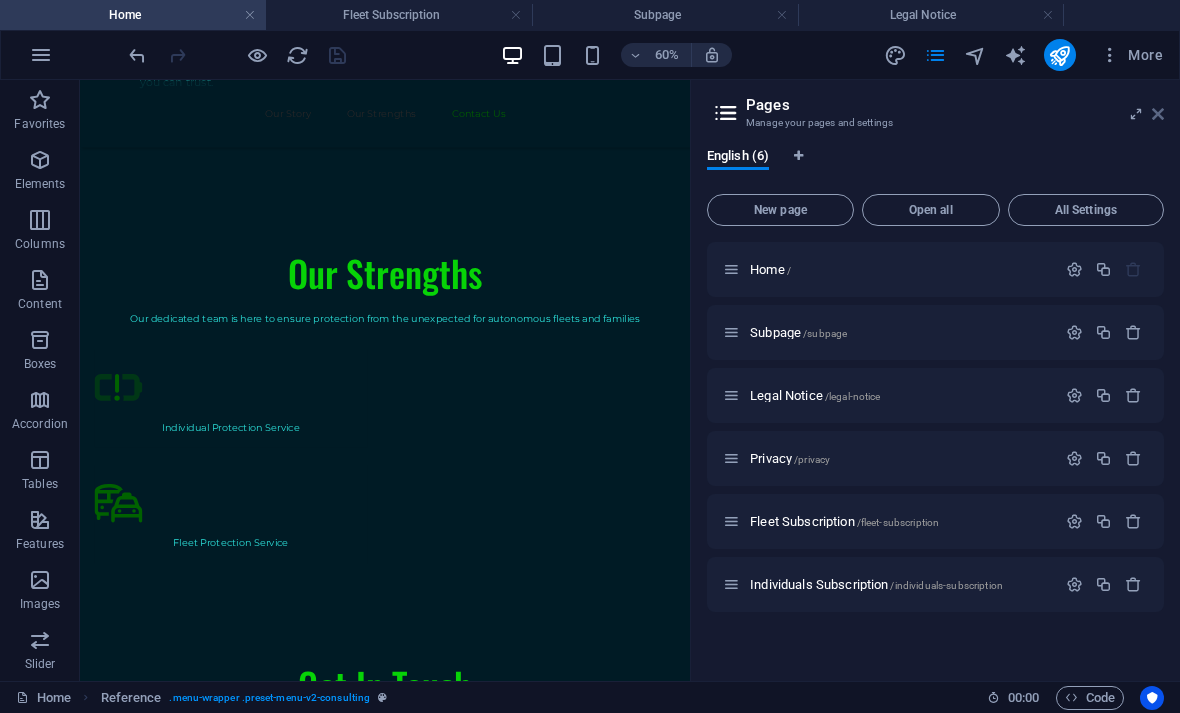 click at bounding box center [1158, 114] 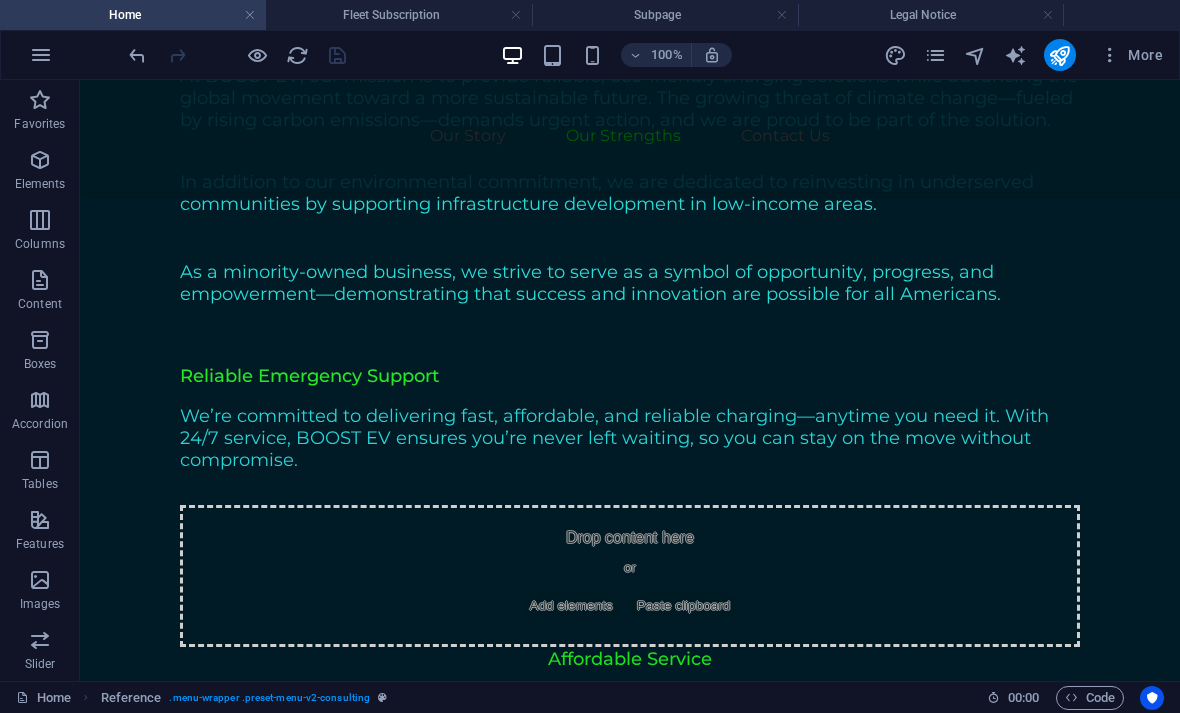 scroll, scrollTop: 1741, scrollLeft: 0, axis: vertical 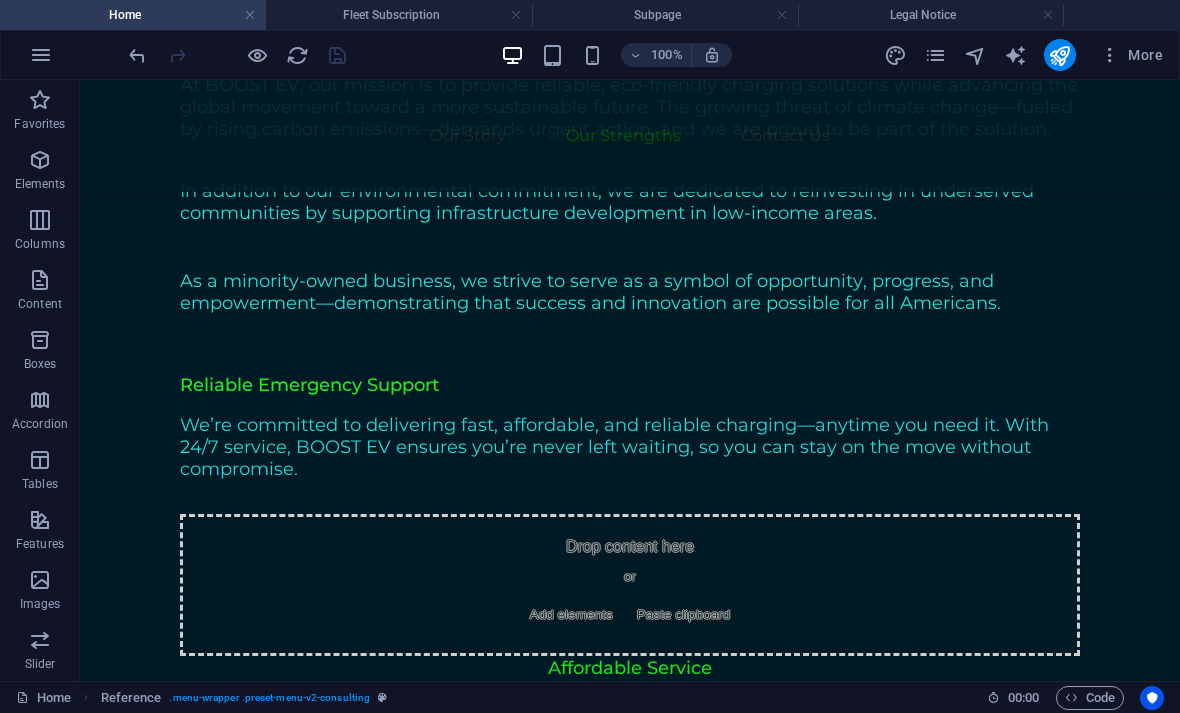 click on "Our dedicated team is here to ensure protection from the unexpected for autonomous fleets and families" at bounding box center (630, 1125) 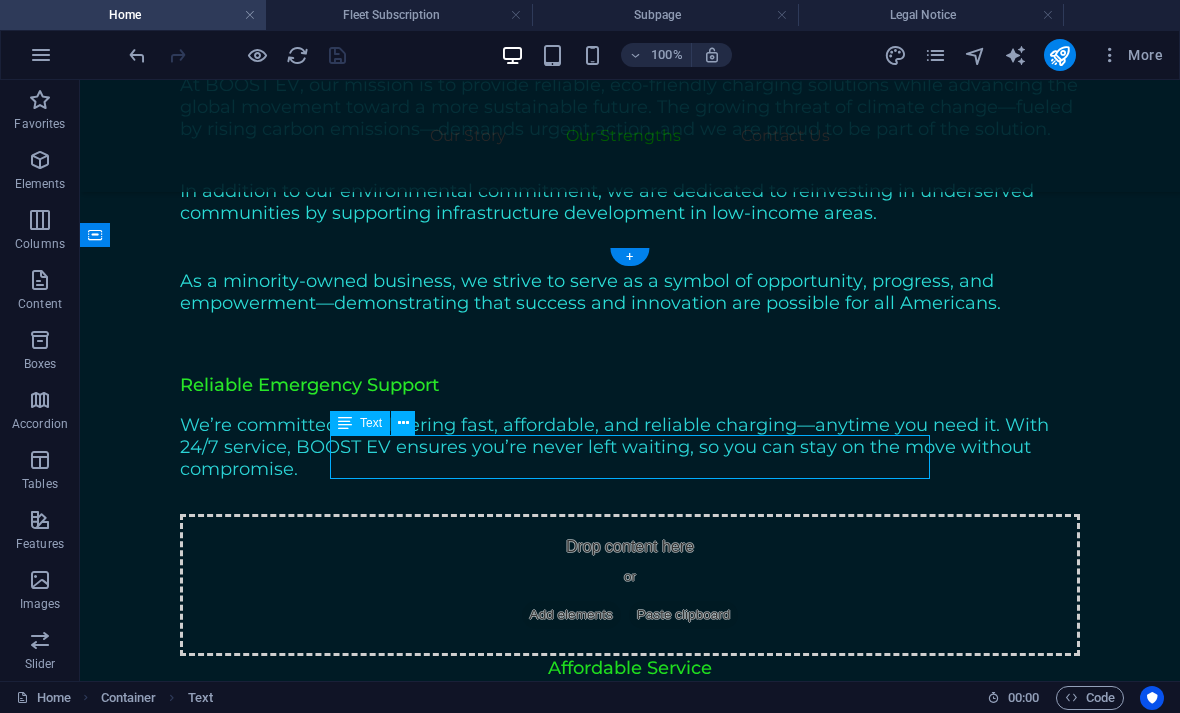click on "Our dedicated team is here to ensure protection from the unexpected for autonomous fleets and families" at bounding box center (630, 1125) 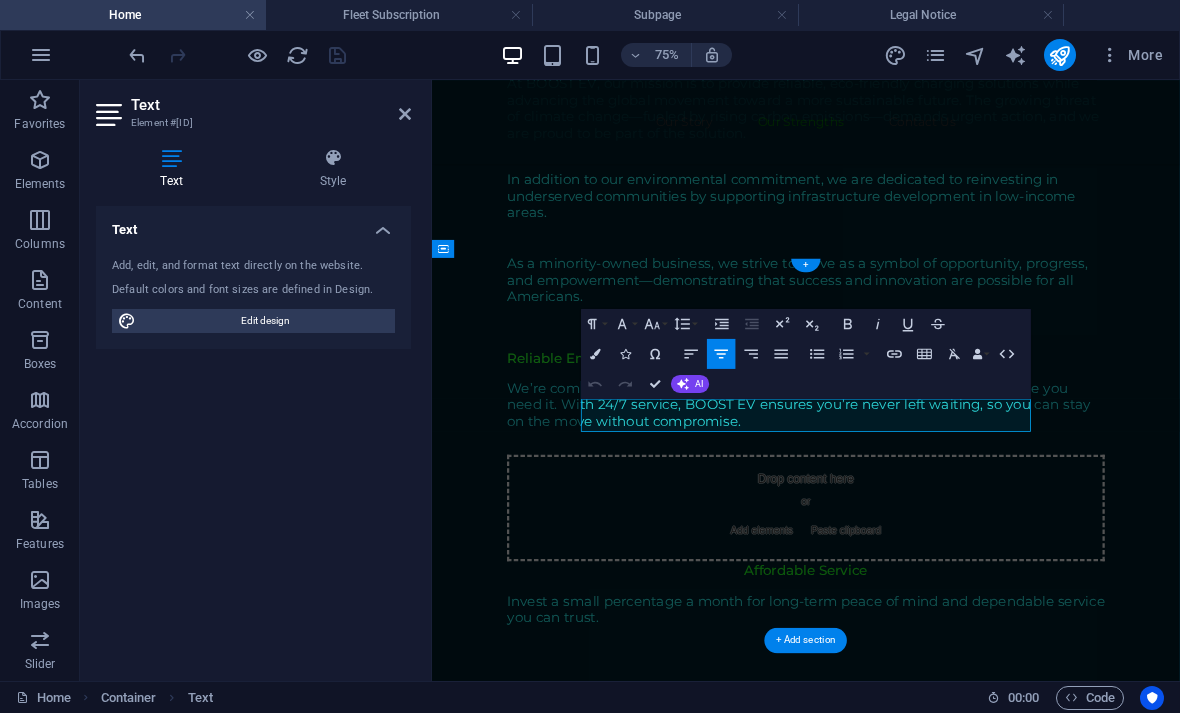 type 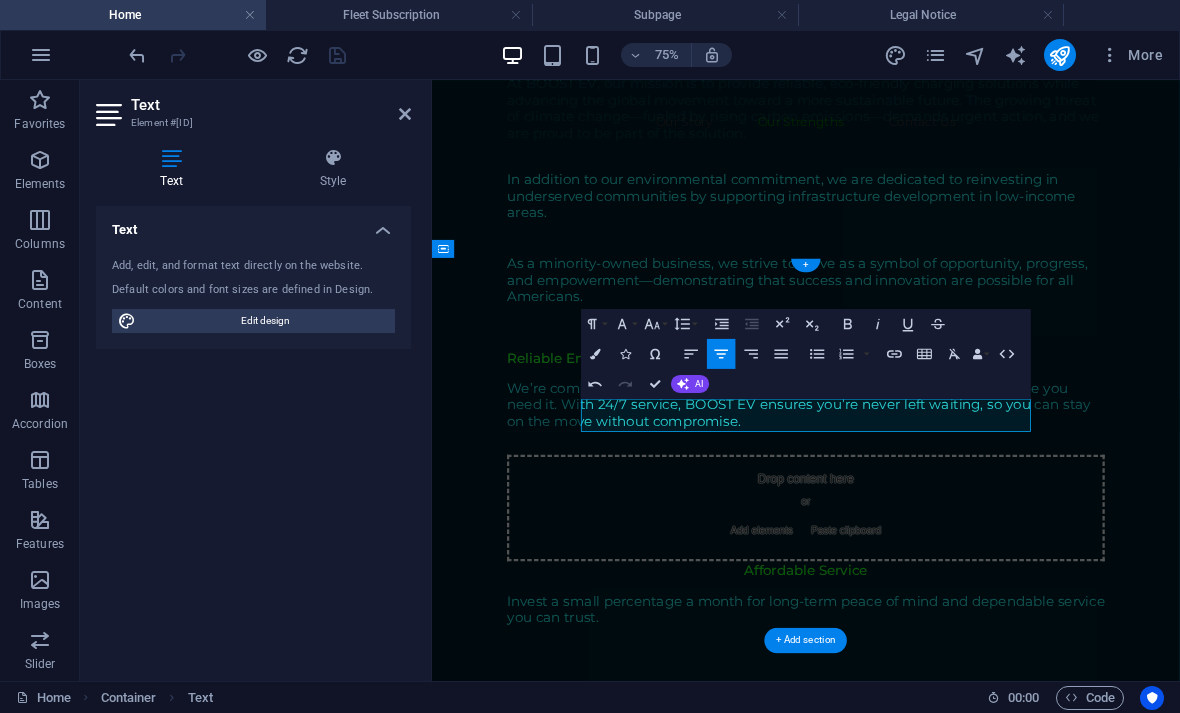 click on "Fleet Protection Service" at bounding box center (678, 1539) 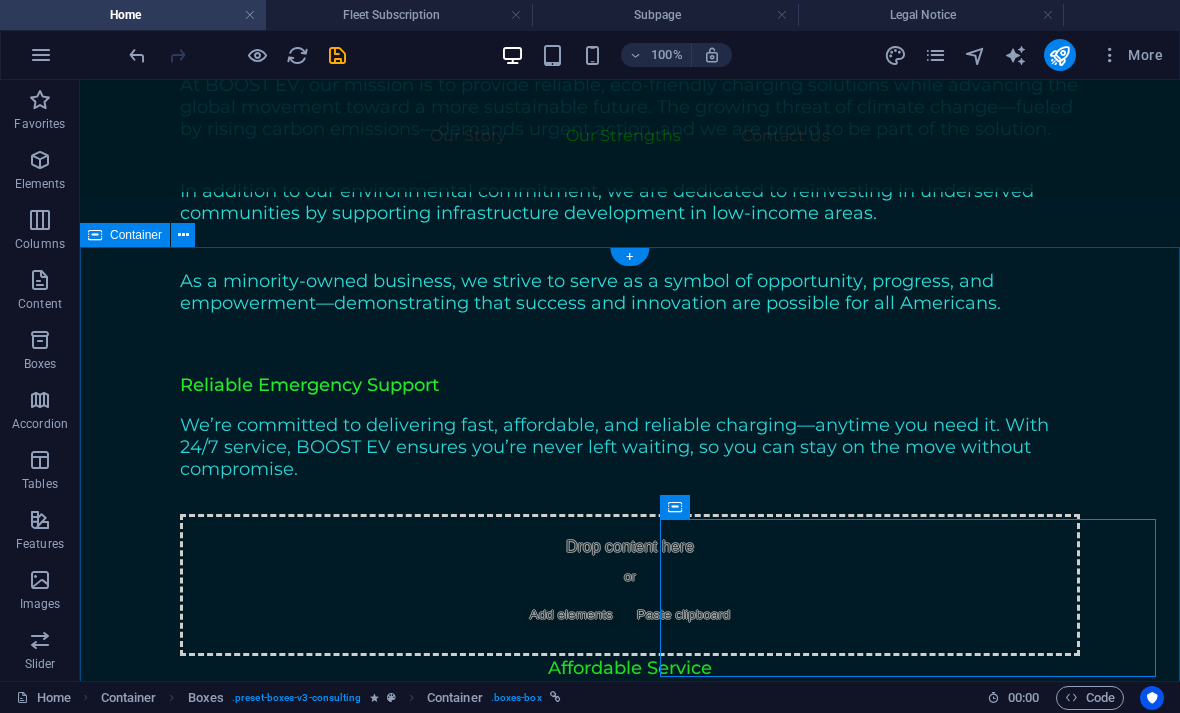 click on "Our Strengths Serving all of Texas, our dedicated team is here to ensure protection from the unexpected for autonomous fleets and families  .fa-secondary{opacity:.4} Individual Protection Service  Fleet Protection Service" at bounding box center [630, 1269] 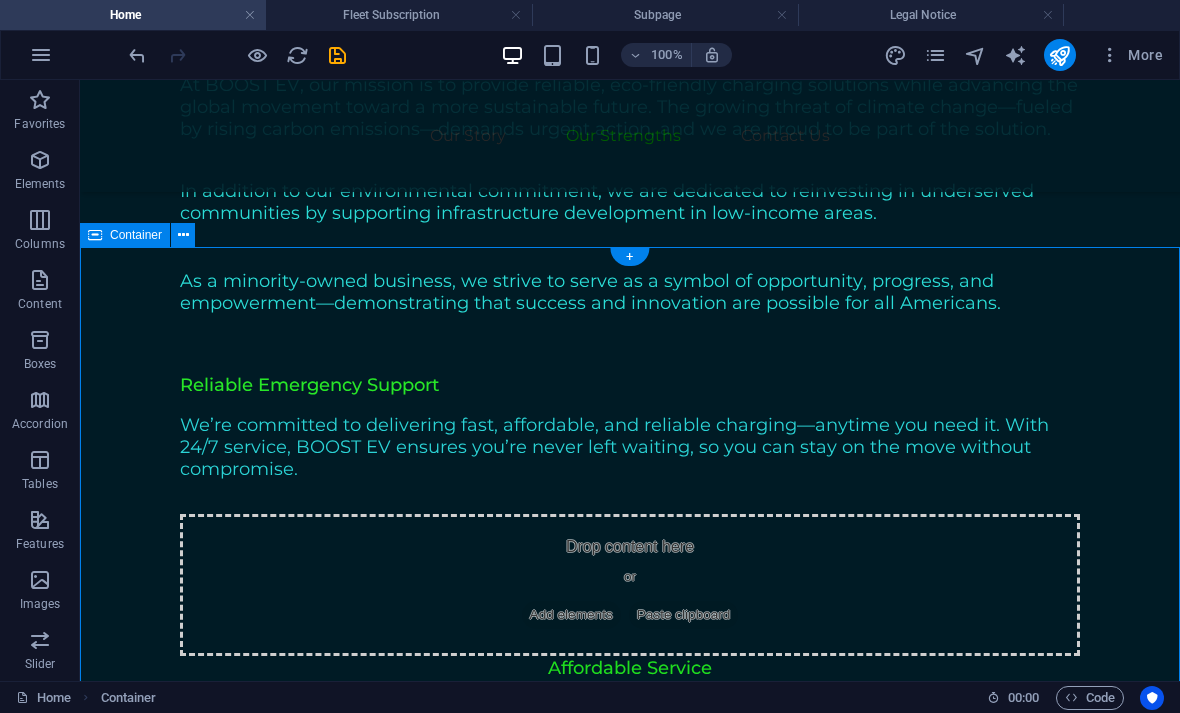click on "Serving all of Texas, our dedicated team is here to ensure protection from the unexpected for autonomous fleets and families" at bounding box center [630, 1125] 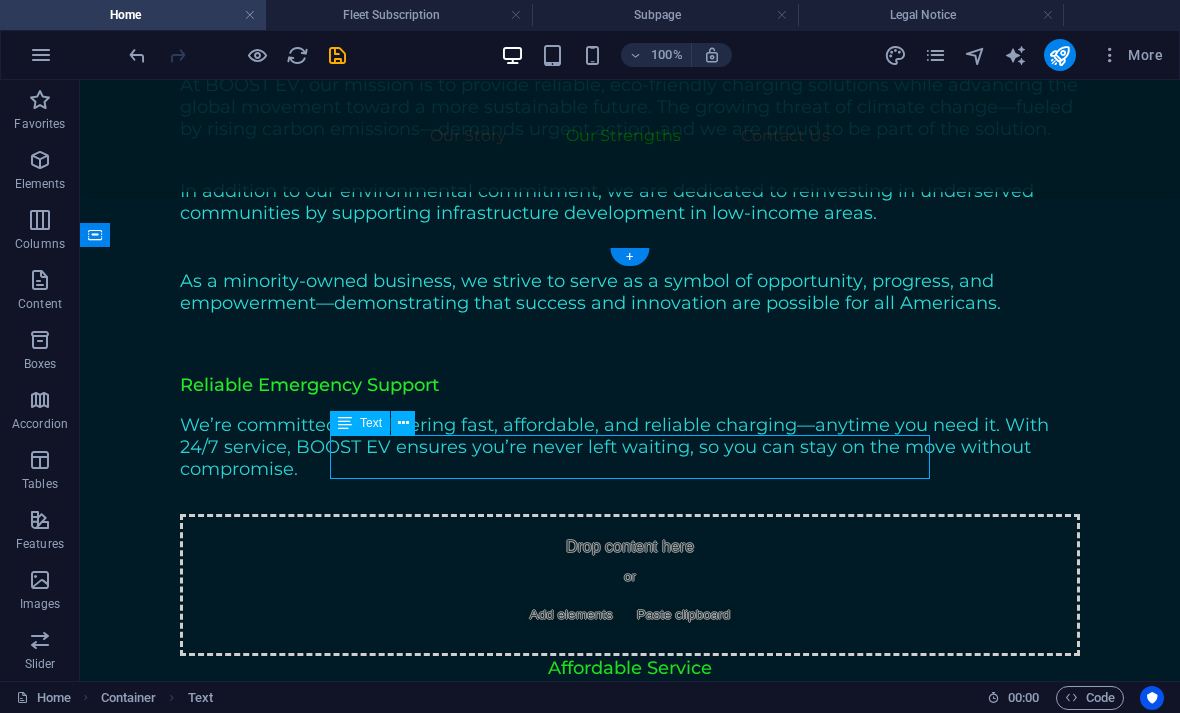 click on "Serving all of Texas, our dedicated team is here to ensure protection from the unexpected for autonomous fleets and families" at bounding box center (630, 1125) 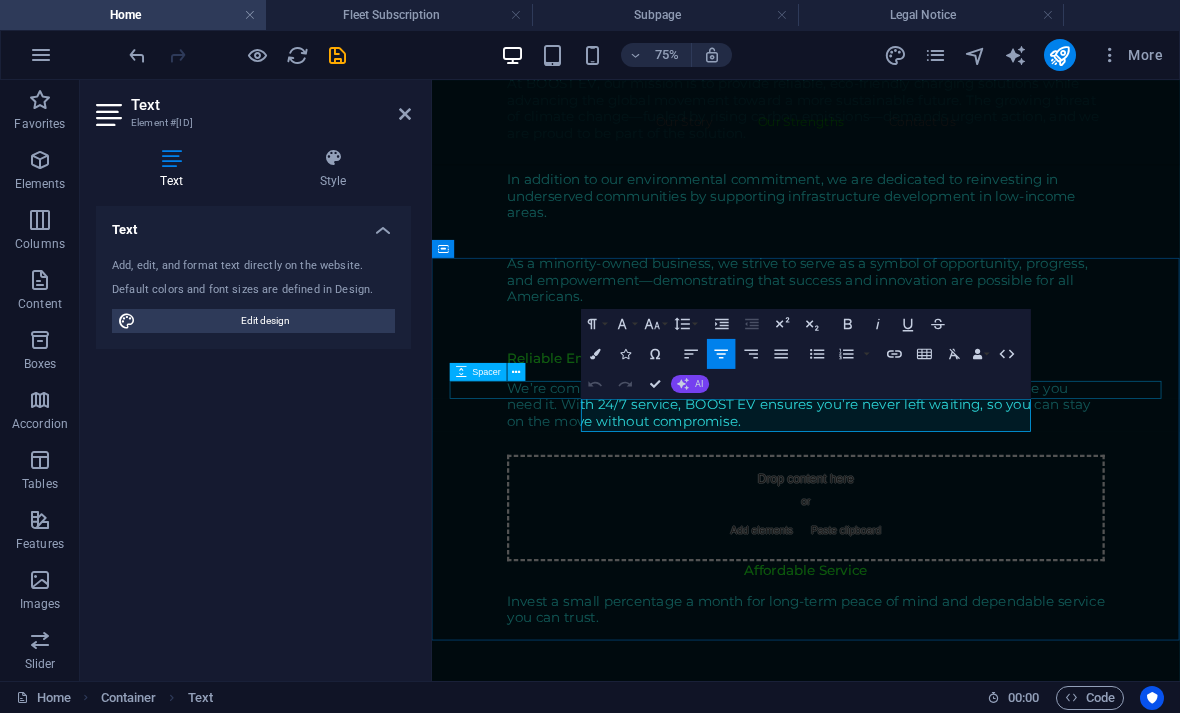click 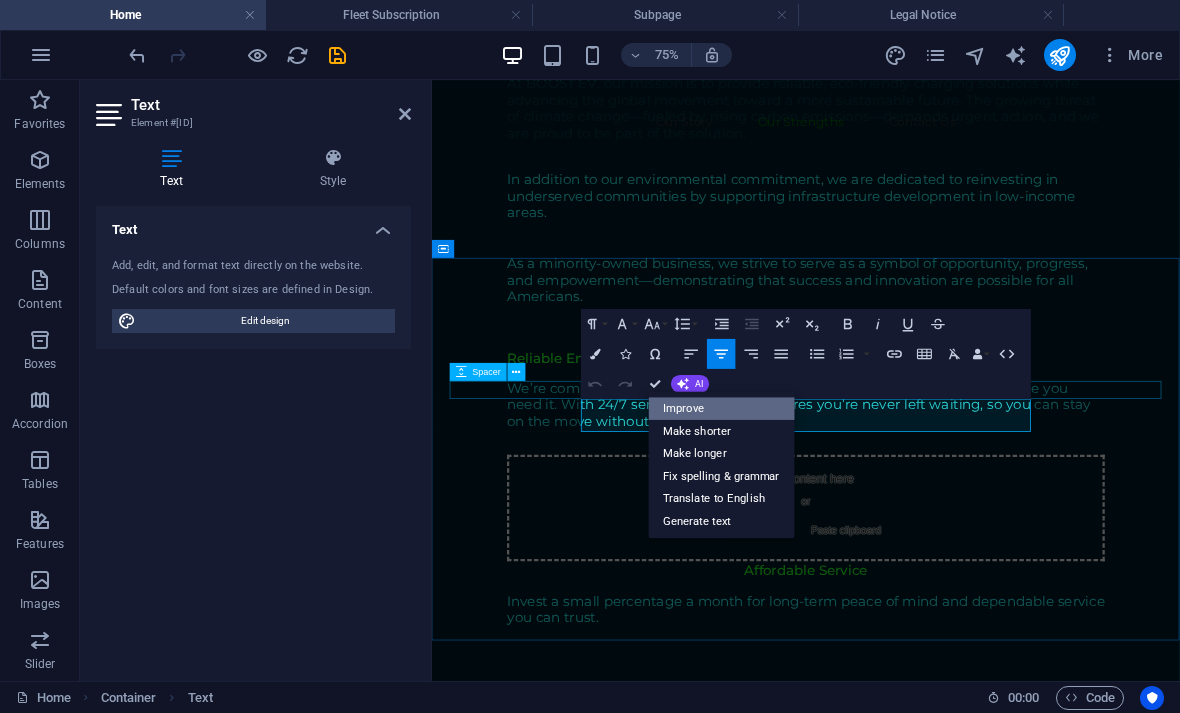 click on "Improve" at bounding box center (721, 408) 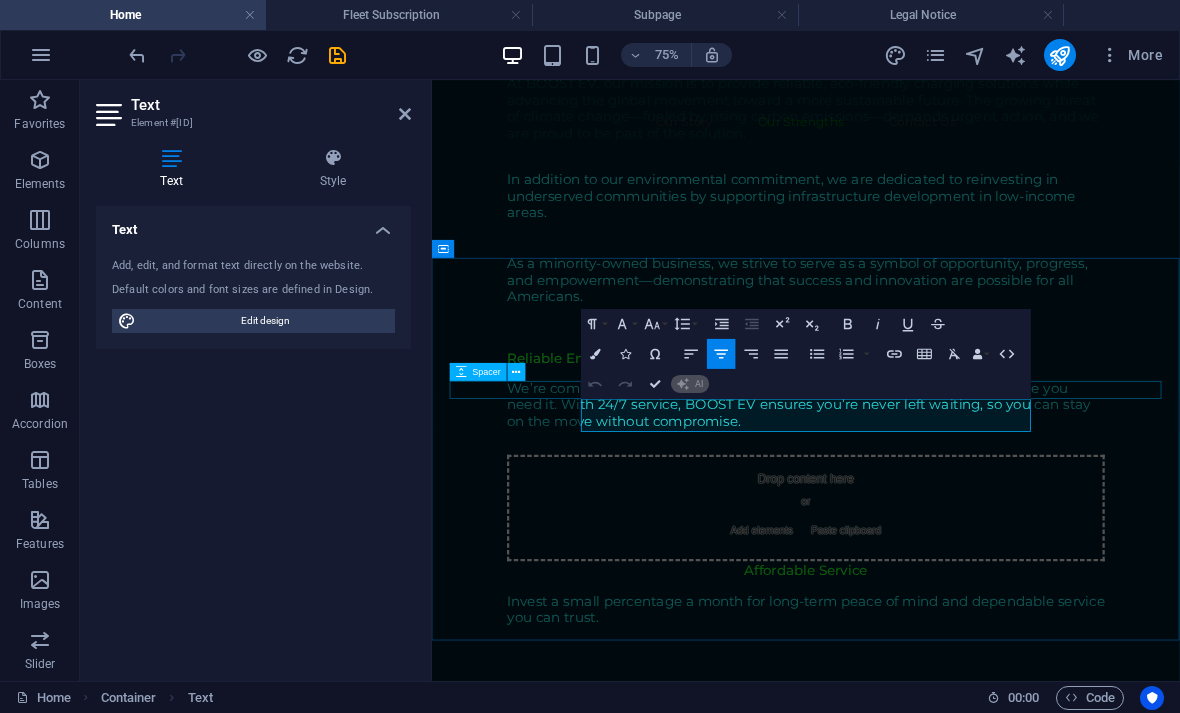 type 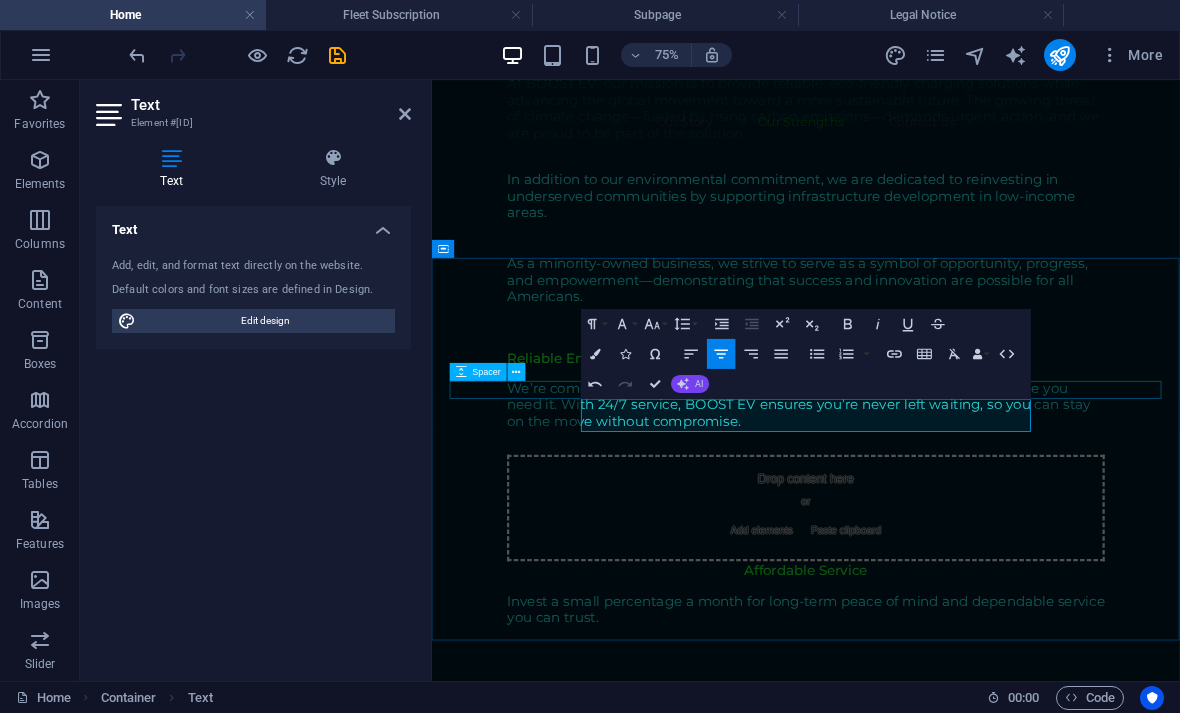 click on "AI" at bounding box center (699, 383) 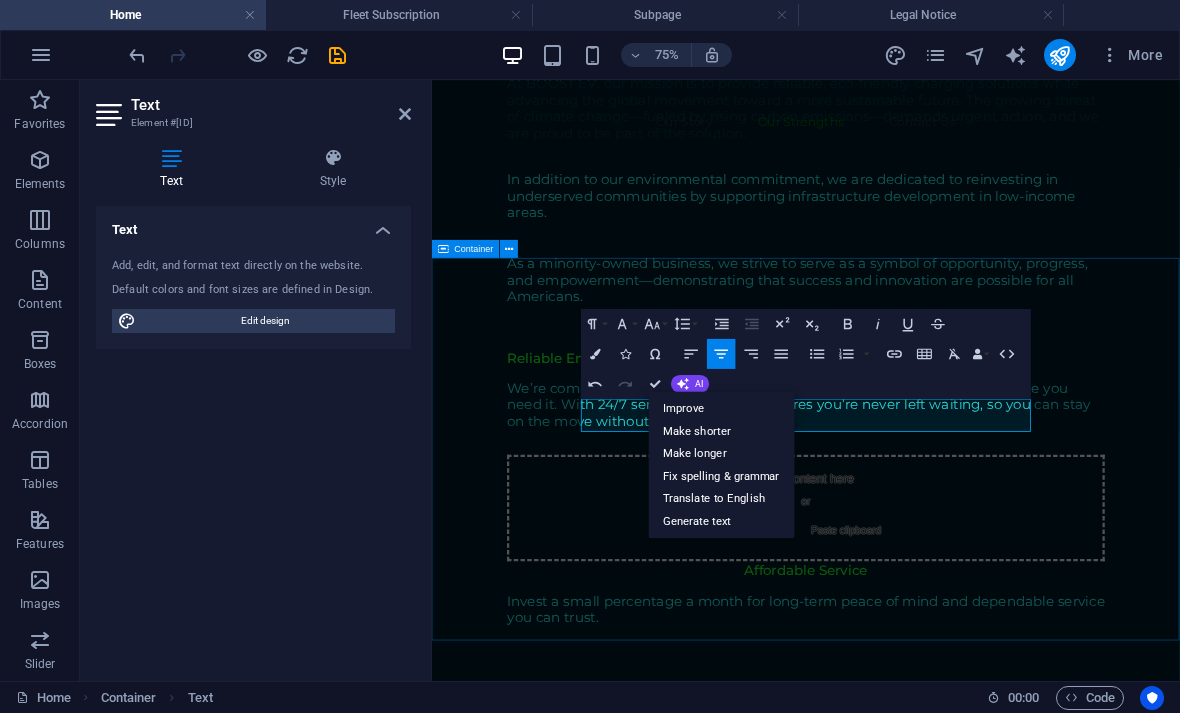 click on "Our Strengths Serving all of Texas, our dedicated team is committed to safeguarding autonomous fleets and families from the unexpected. .fa-secondary{opacity:.4} Individual Protection Service  Fleet Protection Service" at bounding box center (930, 1346) 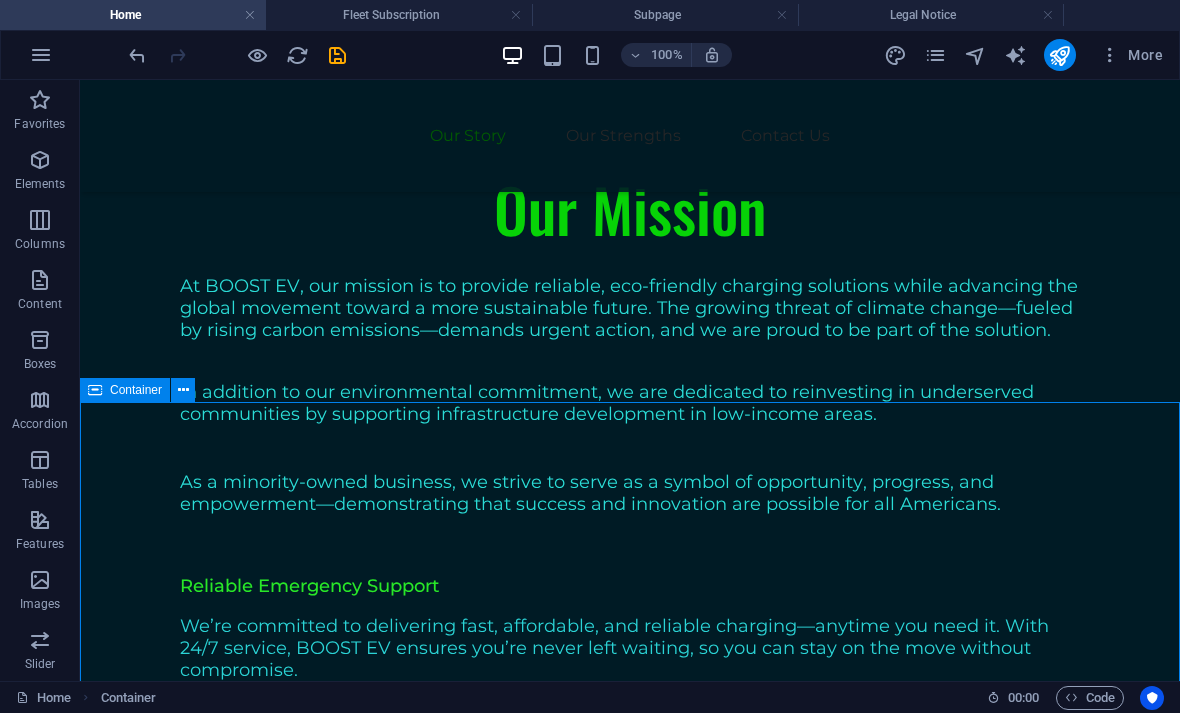 scroll, scrollTop: 1586, scrollLeft: 0, axis: vertical 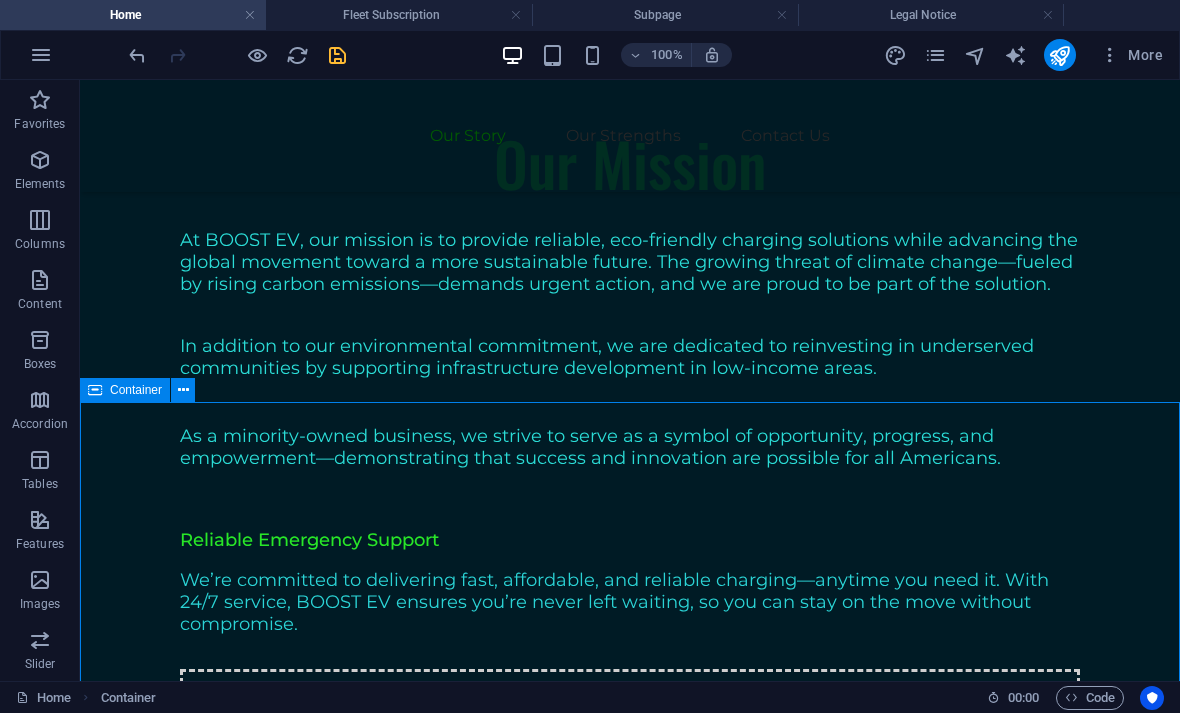 click at bounding box center [337, 55] 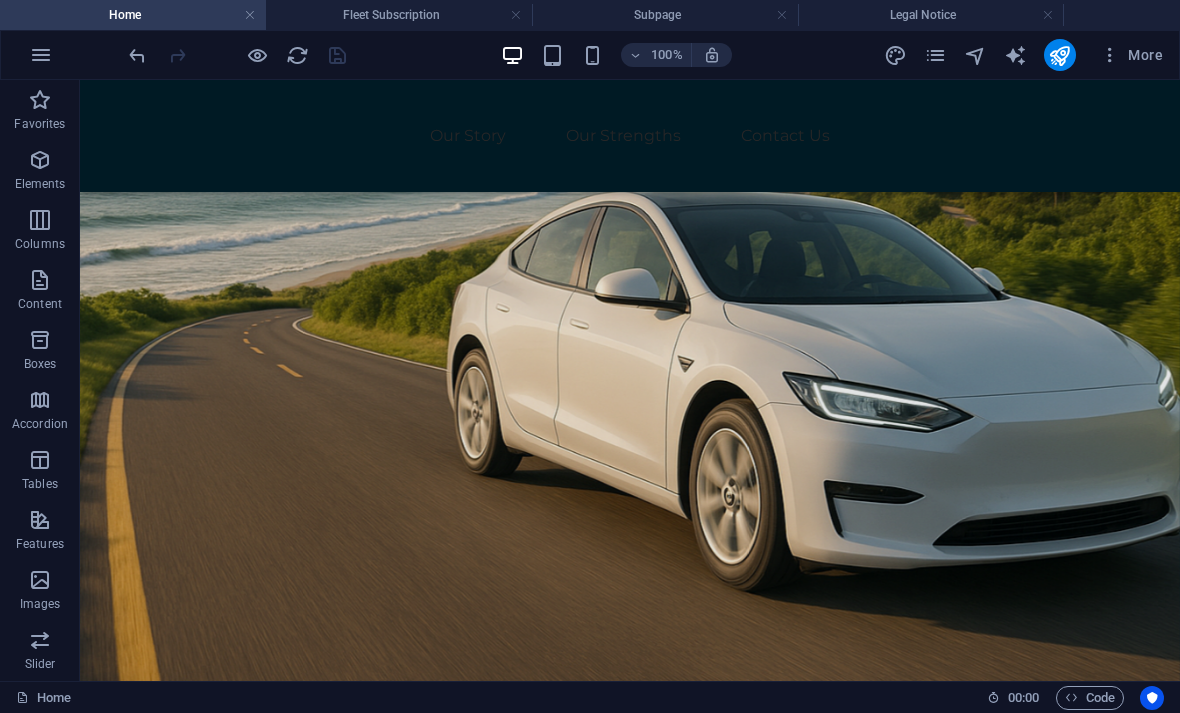 scroll, scrollTop: 358, scrollLeft: 0, axis: vertical 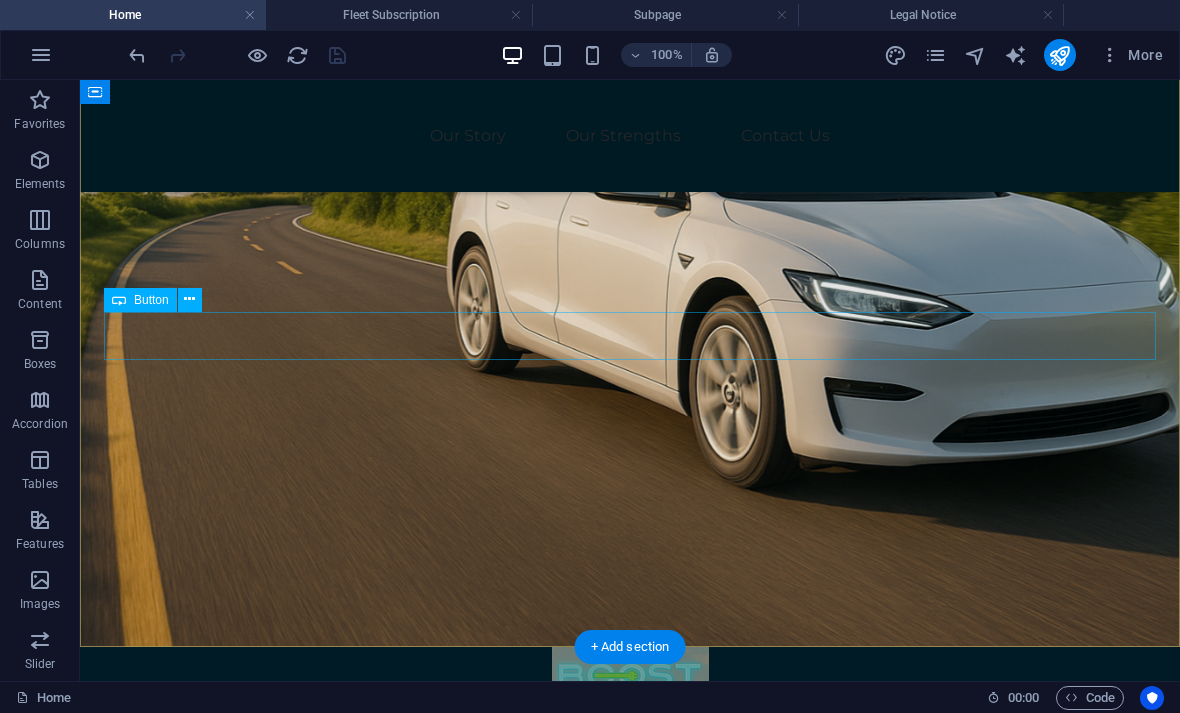 click on "Get Started" at bounding box center [630, 1057] 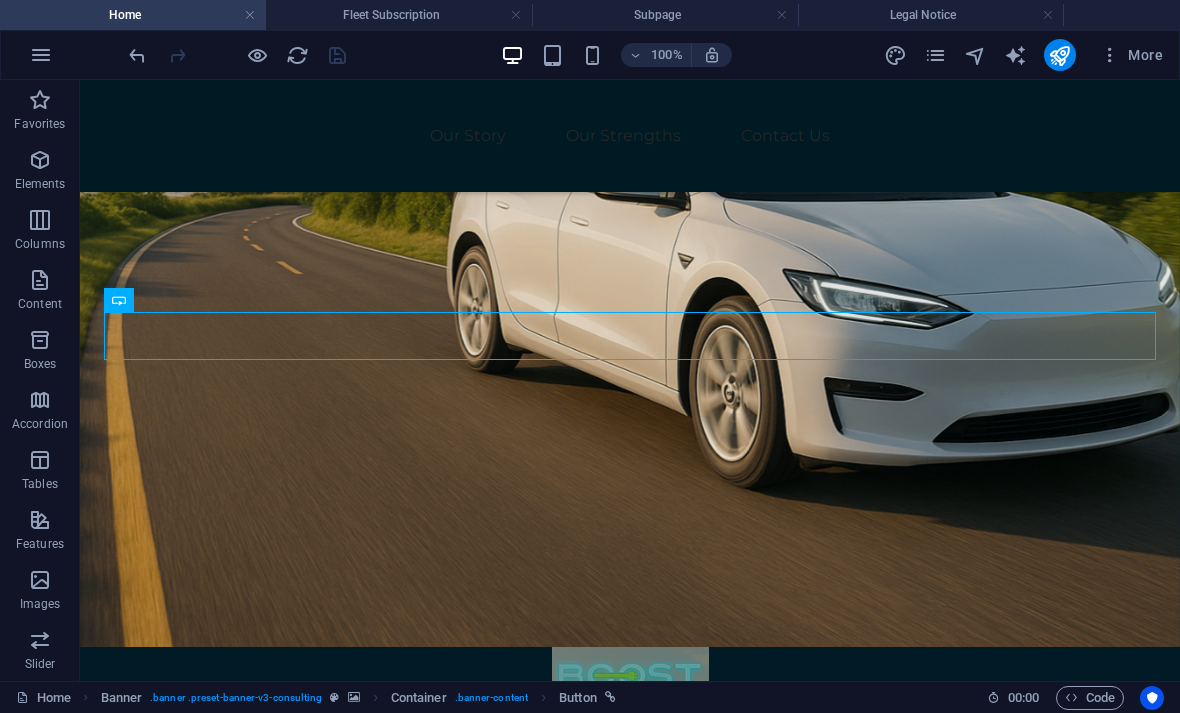 click at bounding box center (237, 55) 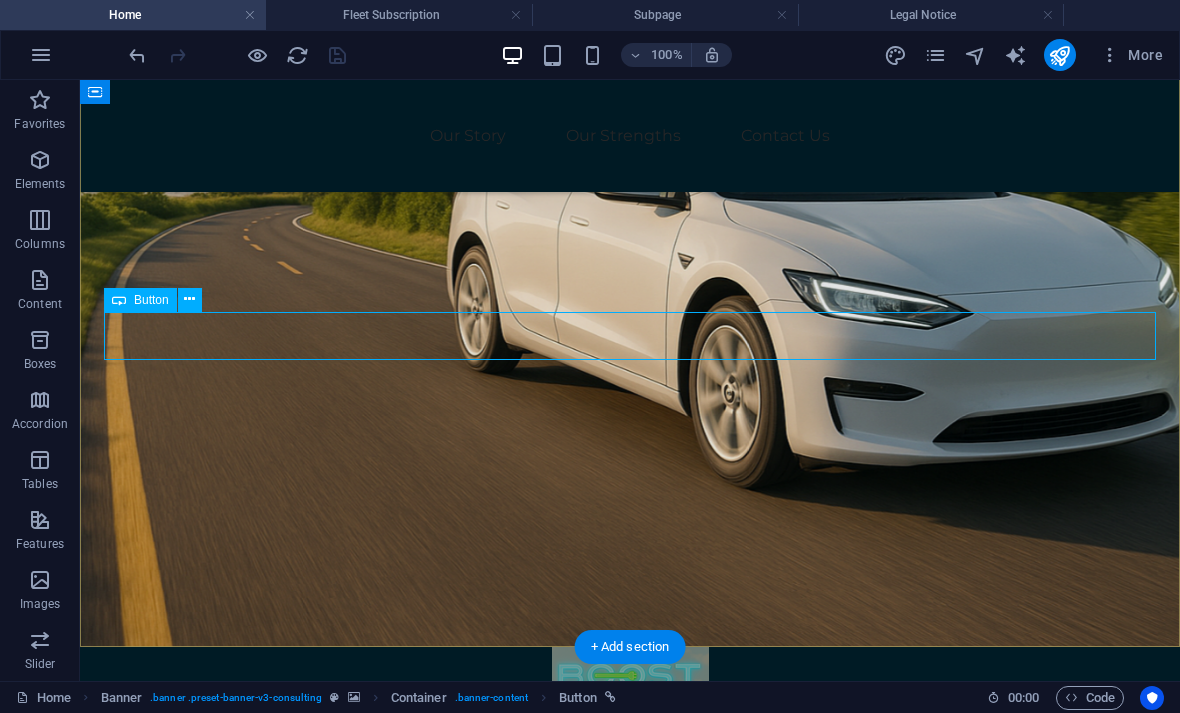 click on "Get Started" at bounding box center (630, 1057) 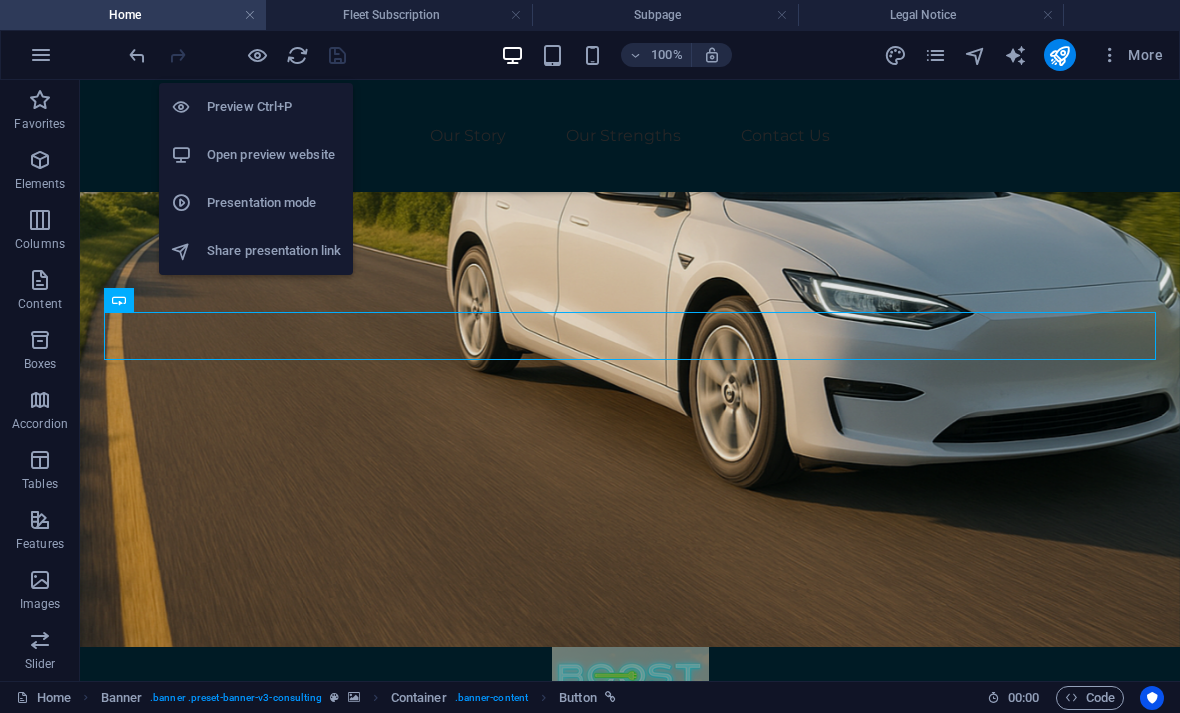 click on "Preview Ctrl+P" at bounding box center [274, 107] 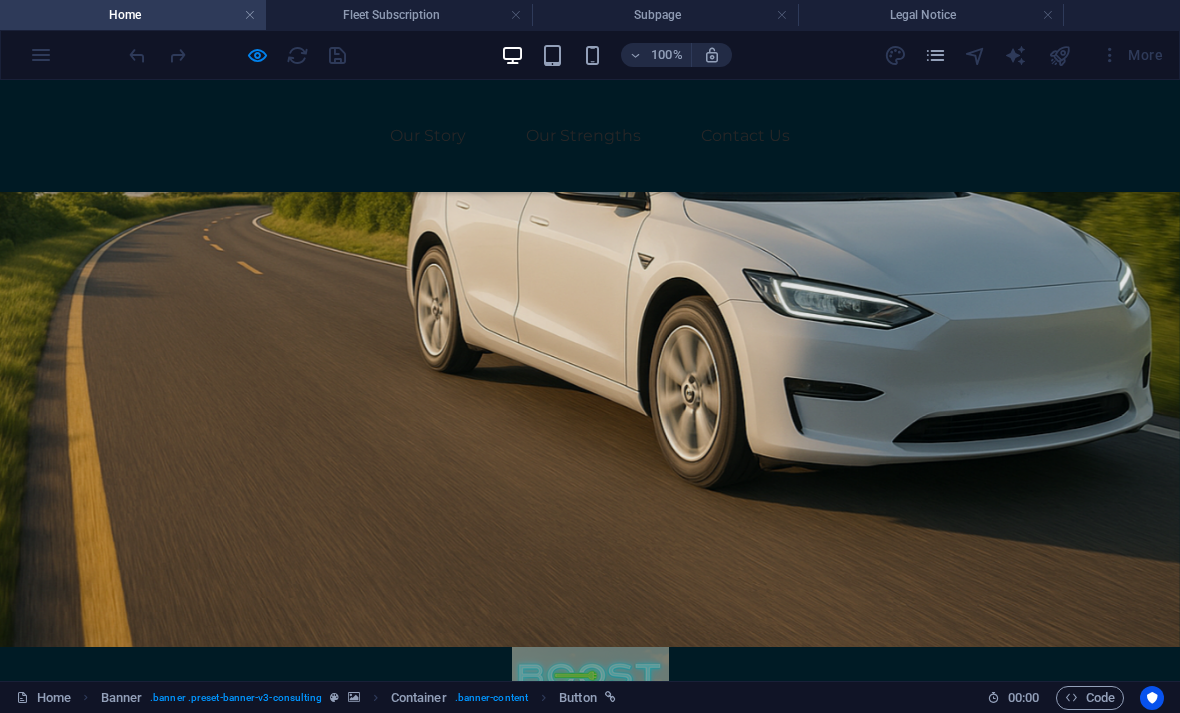 click on "Get Started" at bounding box center (590, 1057) 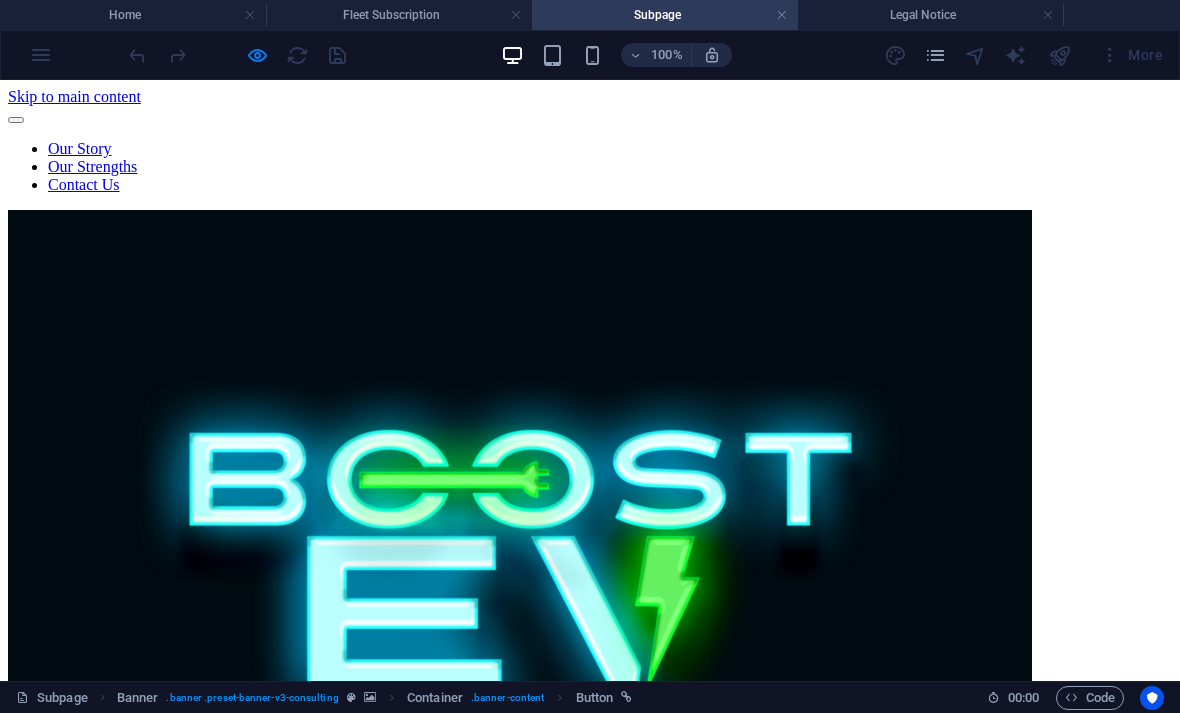 scroll, scrollTop: 0, scrollLeft: 0, axis: both 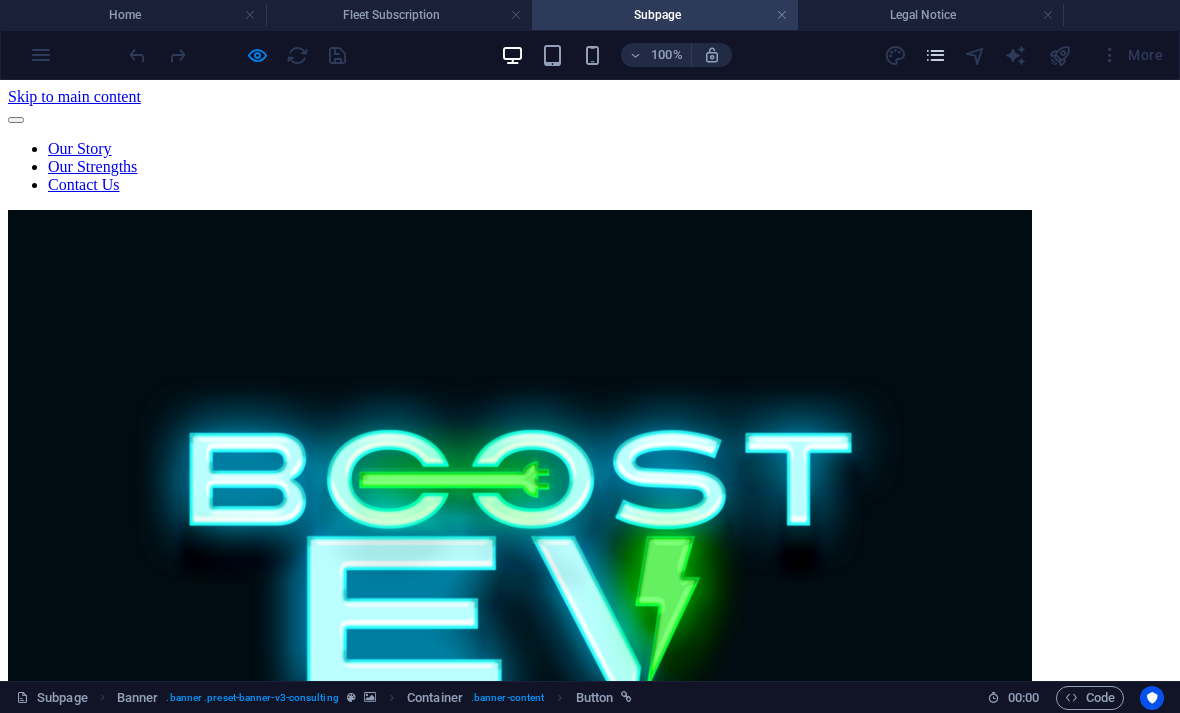click at bounding box center (936, 55) 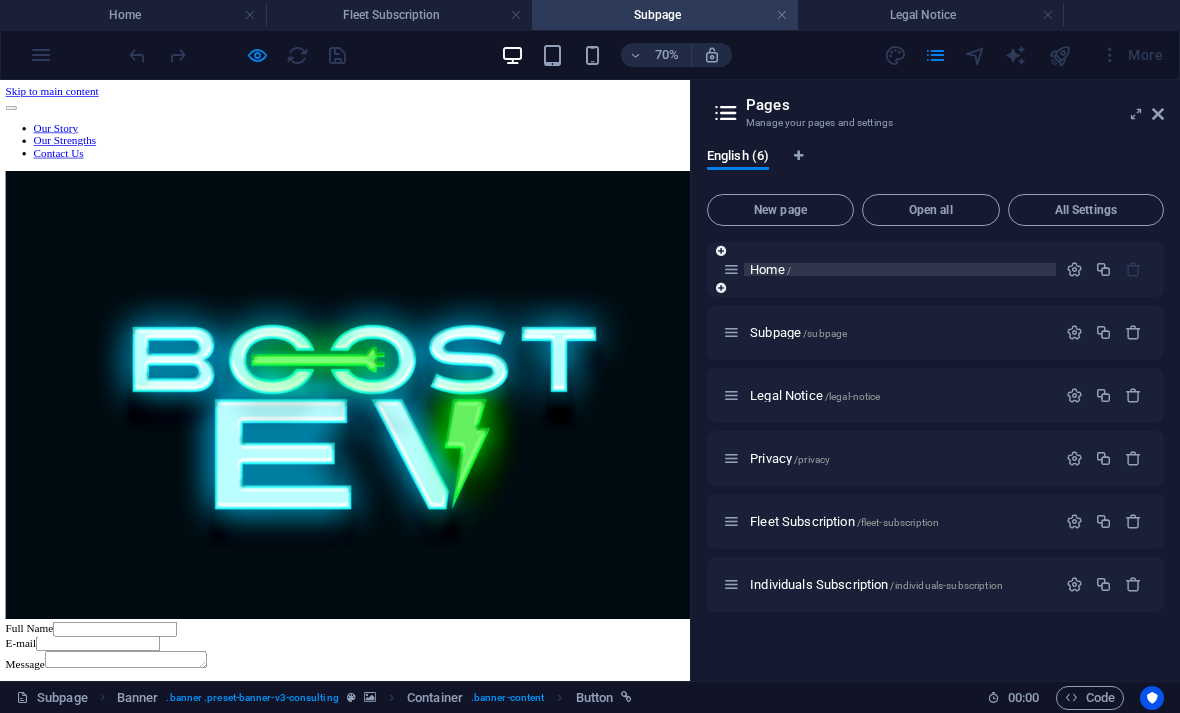 click on "/" at bounding box center [789, 270] 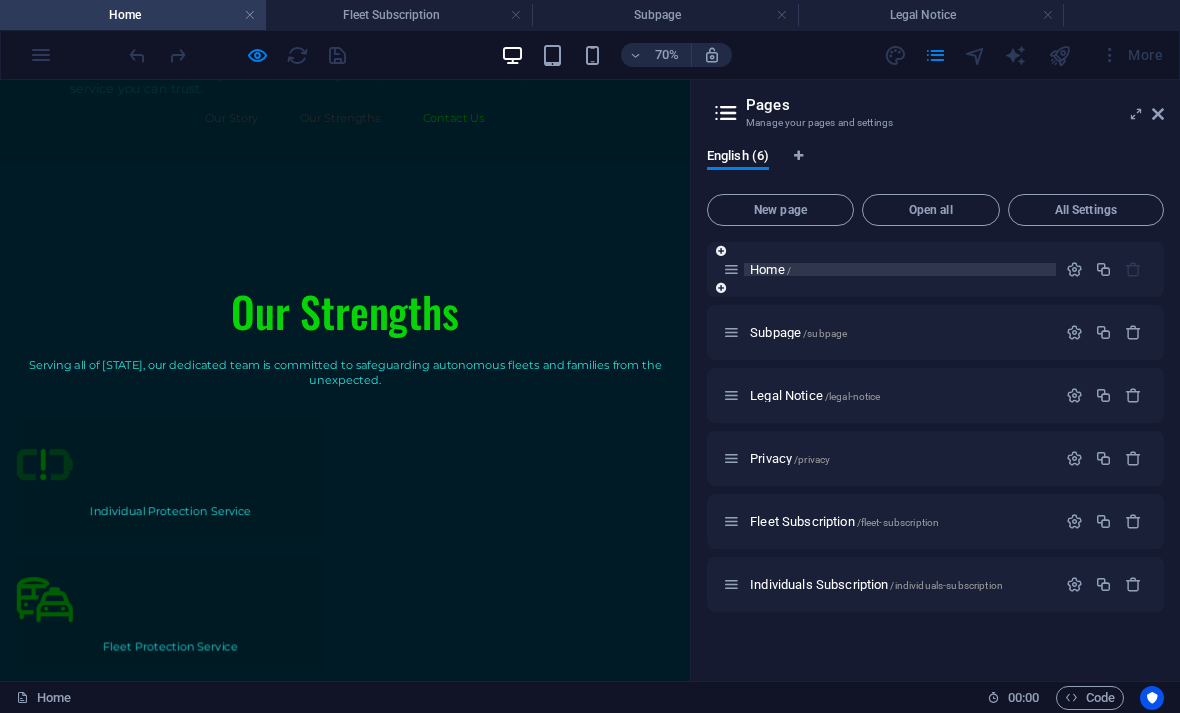 scroll, scrollTop: 2308, scrollLeft: 0, axis: vertical 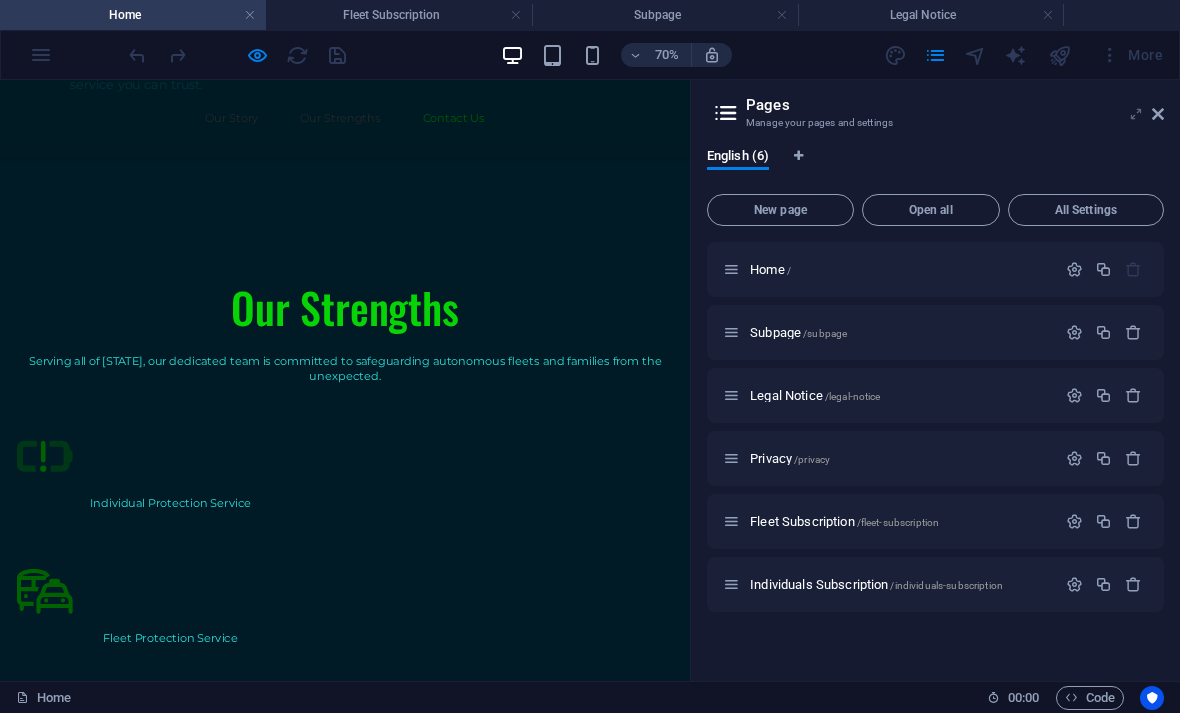 click at bounding box center (1136, 114) 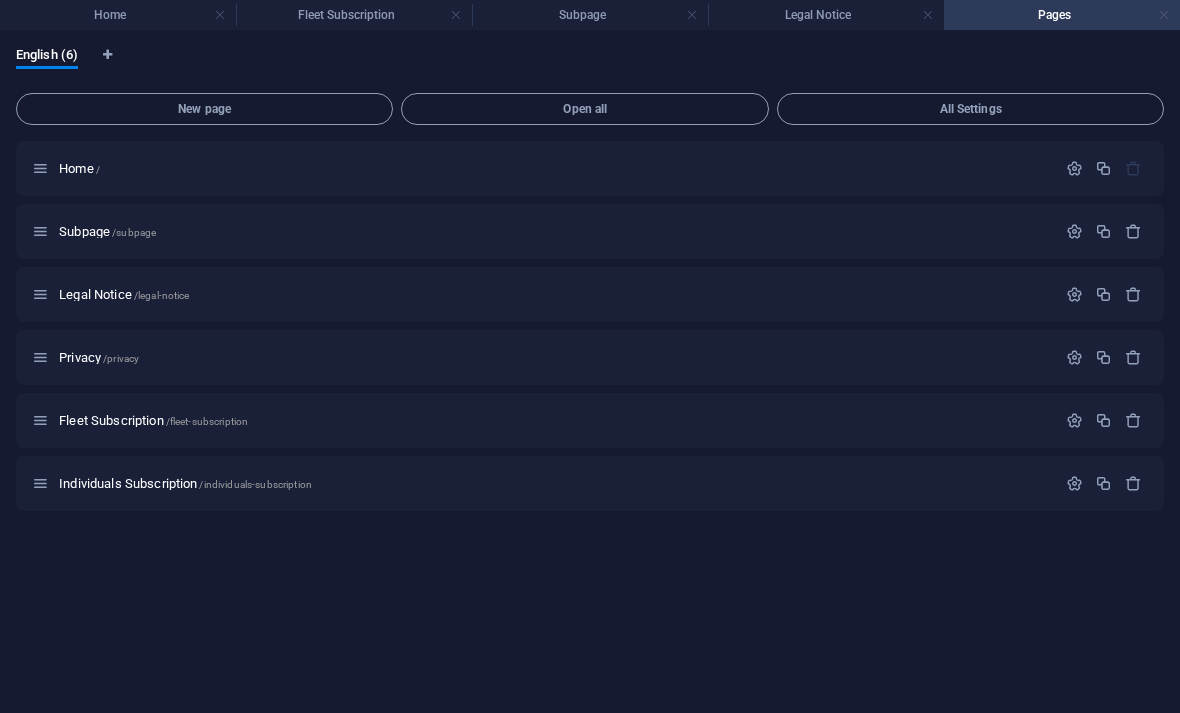 click at bounding box center (1164, 15) 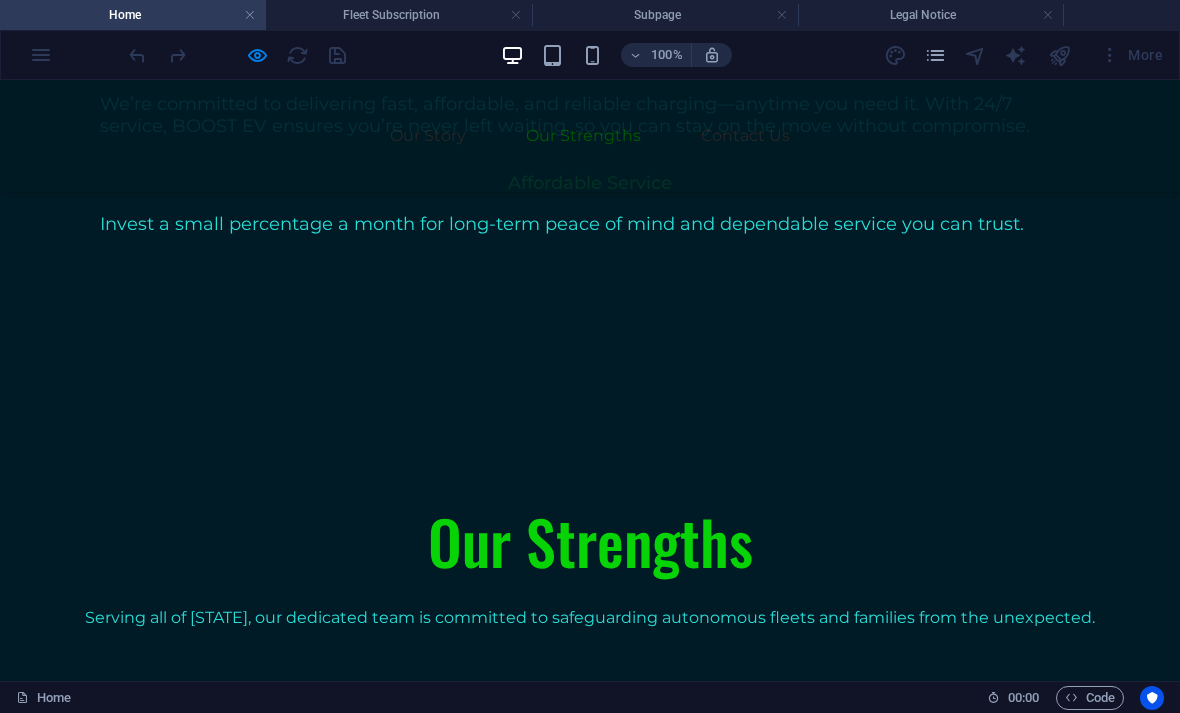 scroll, scrollTop: 2051, scrollLeft: 0, axis: vertical 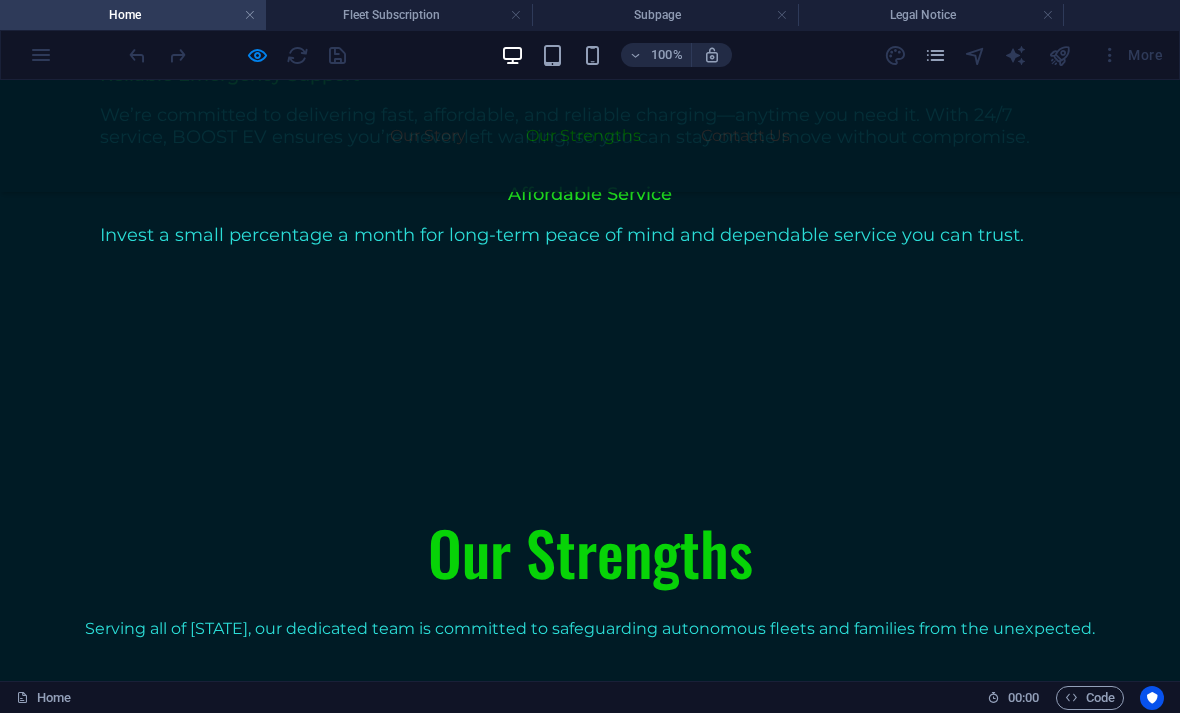 click on ".fa-secondary{opacity:.4}" 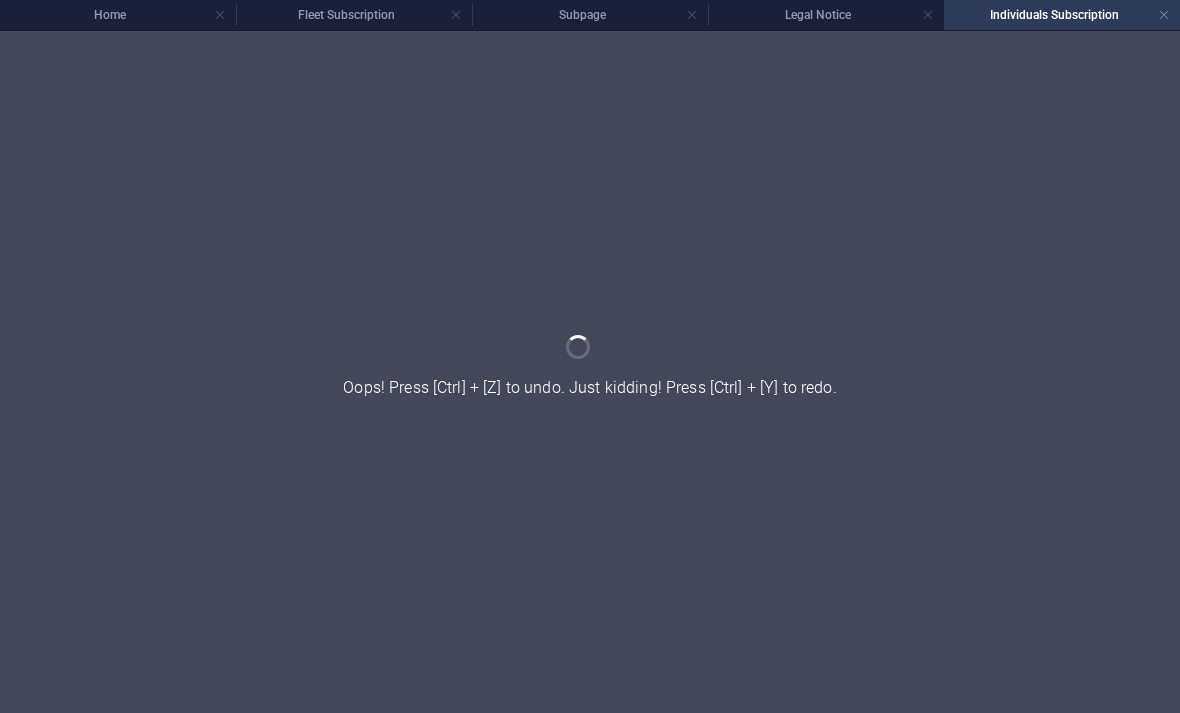 scroll, scrollTop: 0, scrollLeft: 0, axis: both 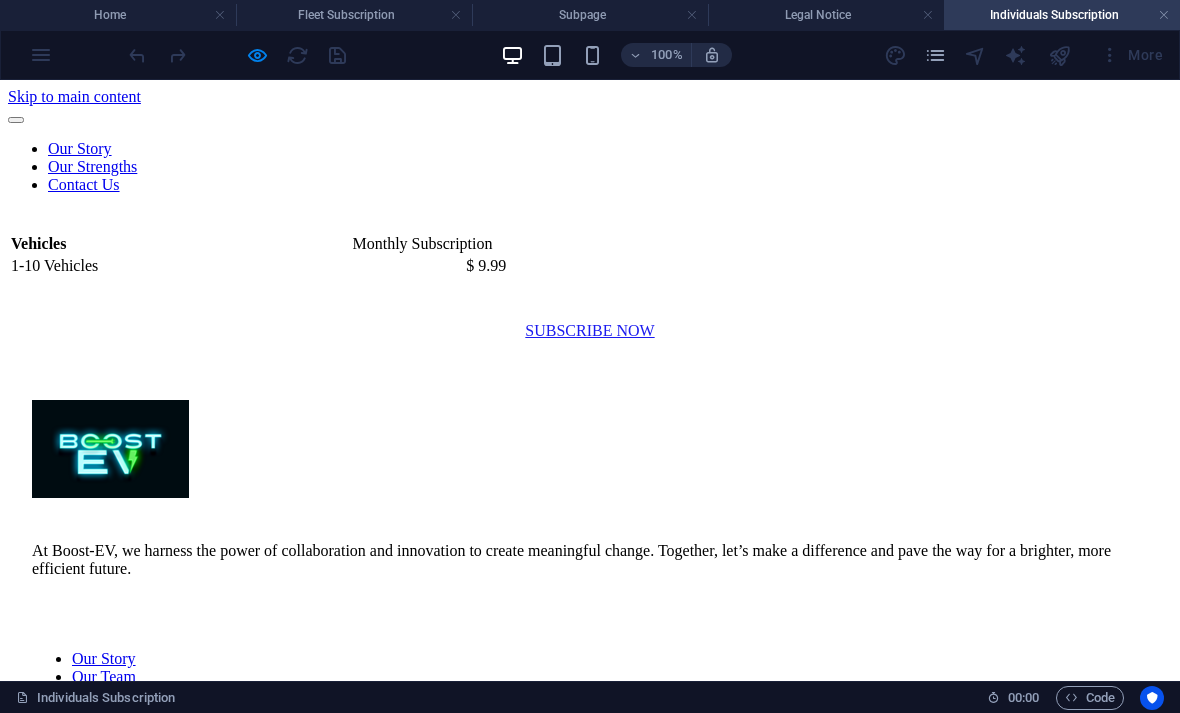 click on "SUBSCRIBE NOW" at bounding box center [590, 331] 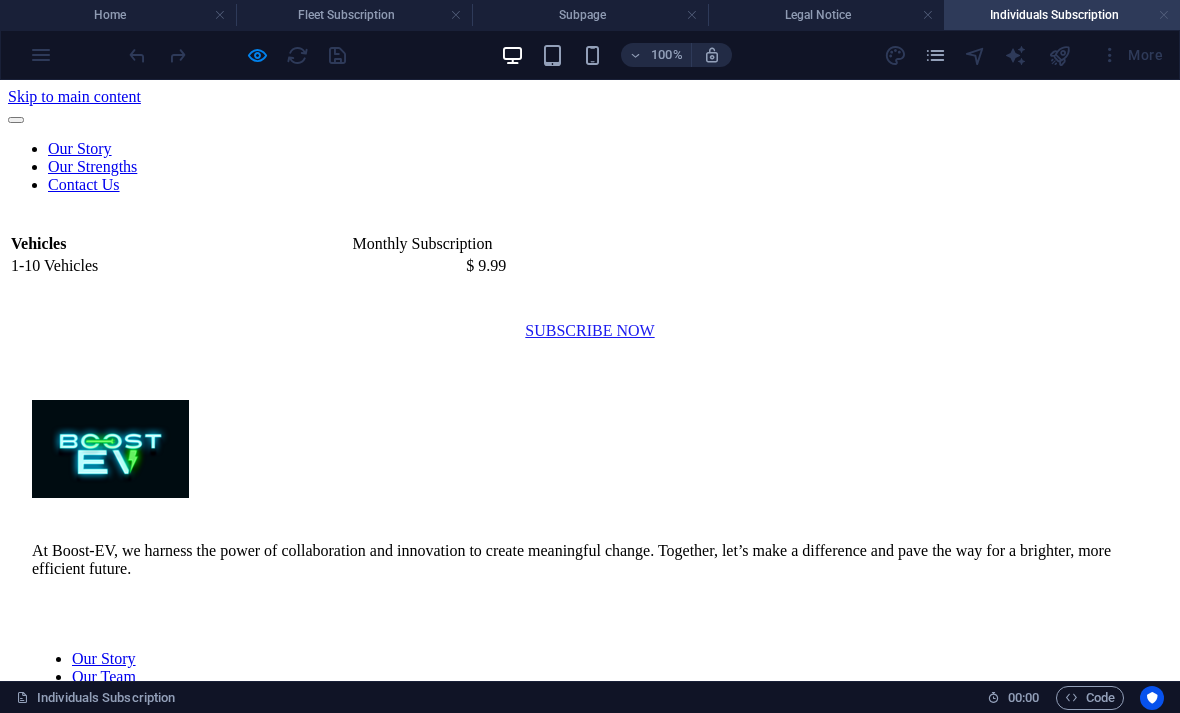 click at bounding box center (1164, 15) 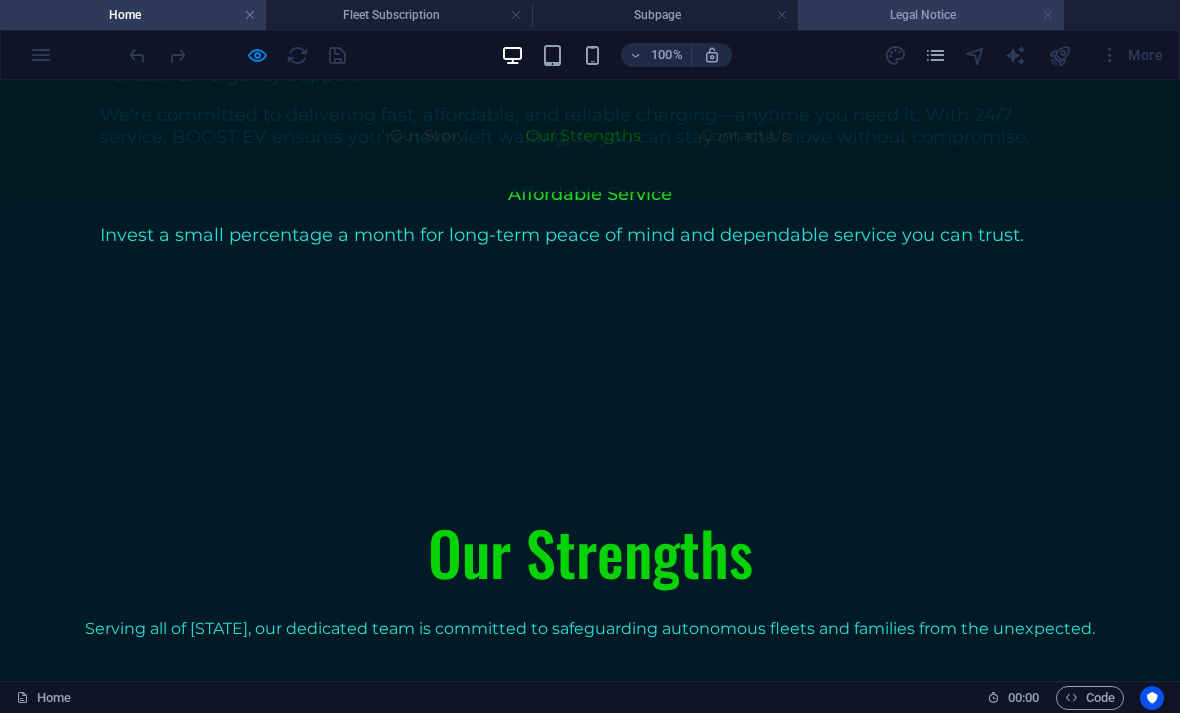 click at bounding box center (1048, 15) 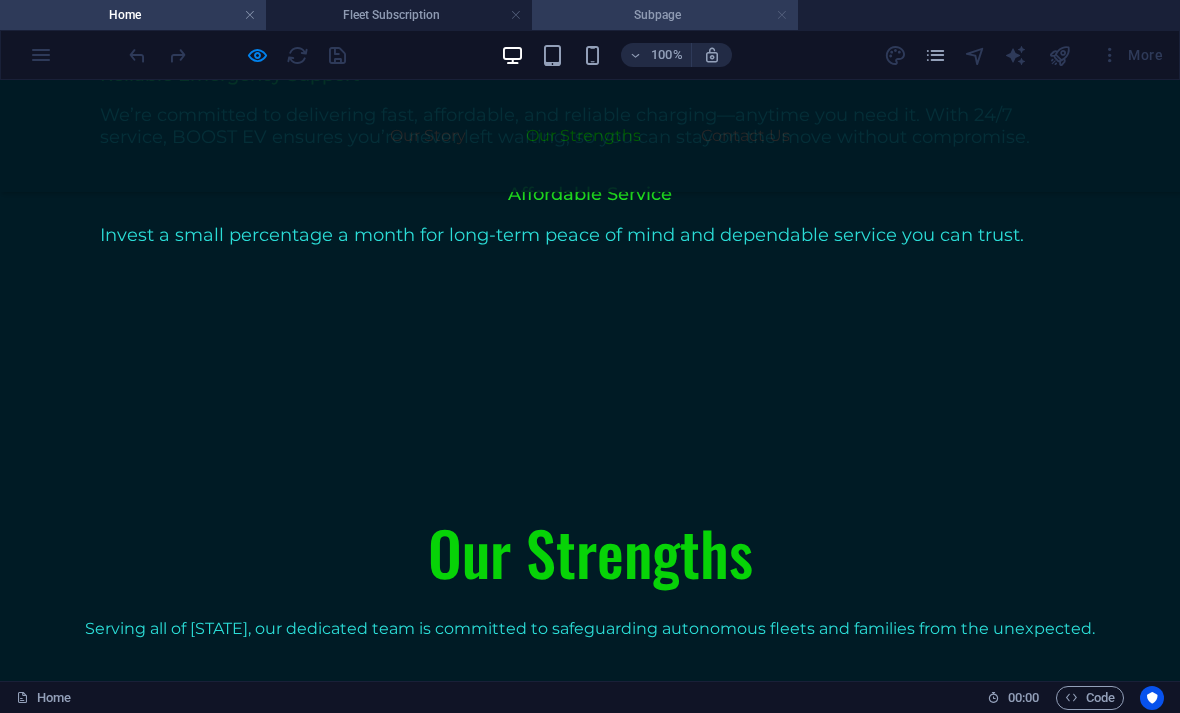 click at bounding box center [782, 15] 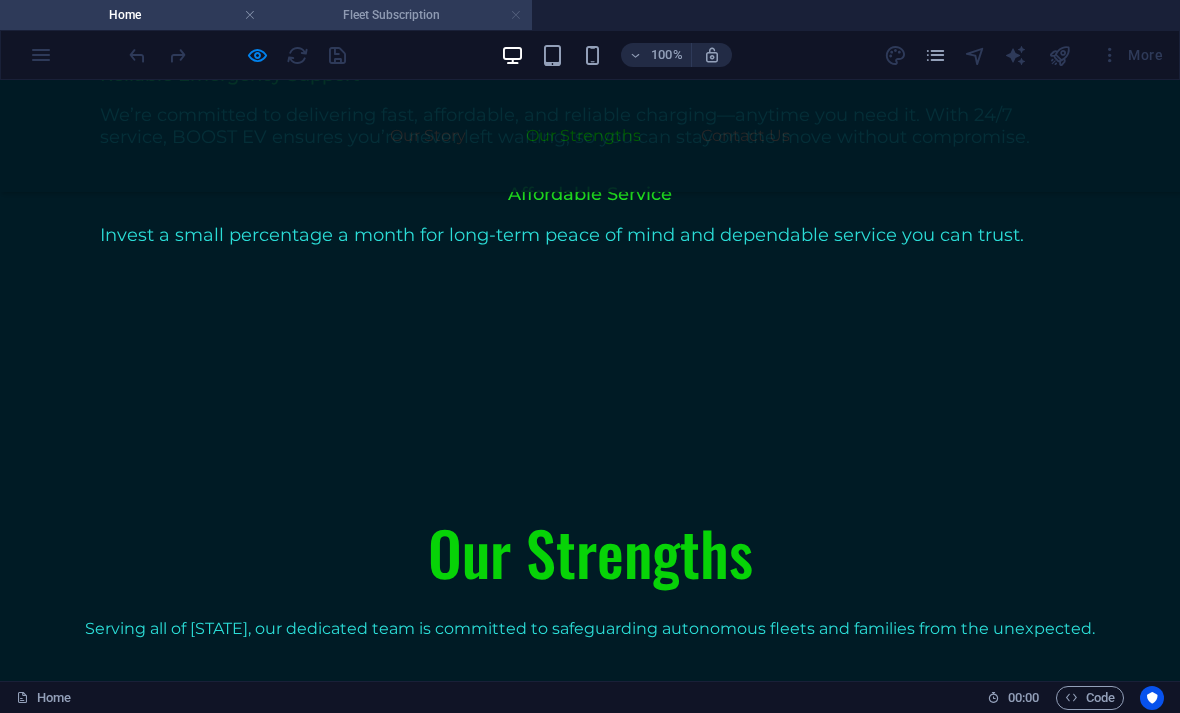 click at bounding box center (516, 15) 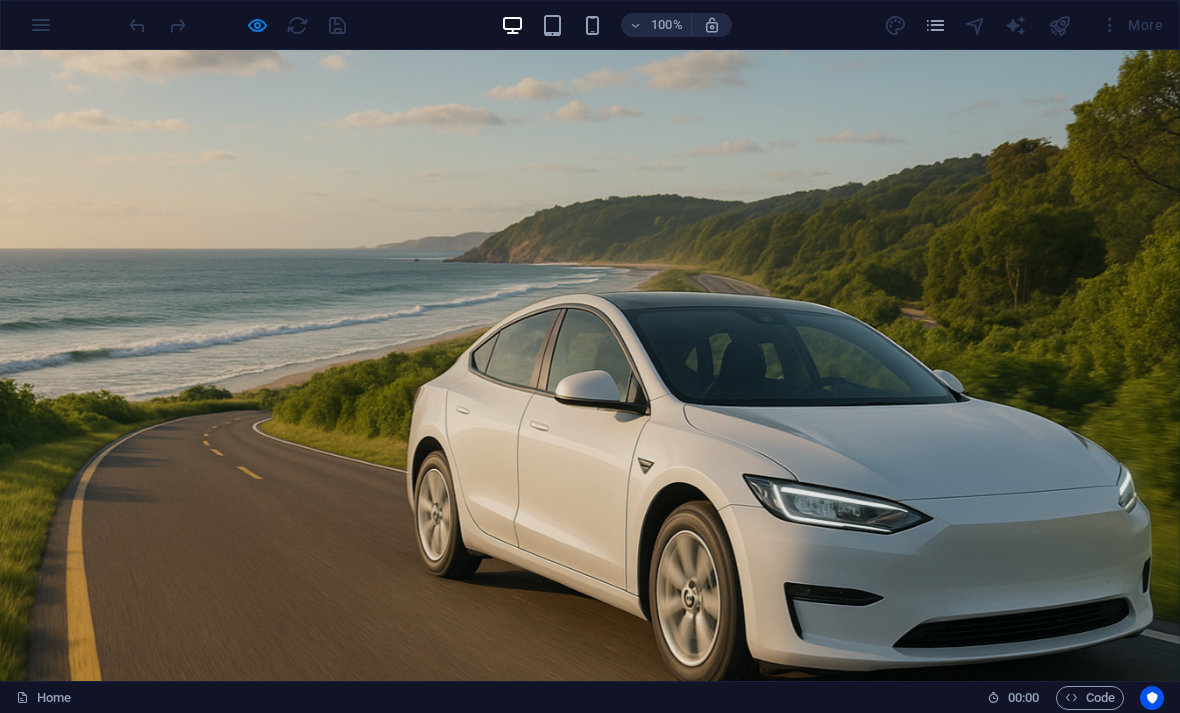 scroll, scrollTop: 124, scrollLeft: 0, axis: vertical 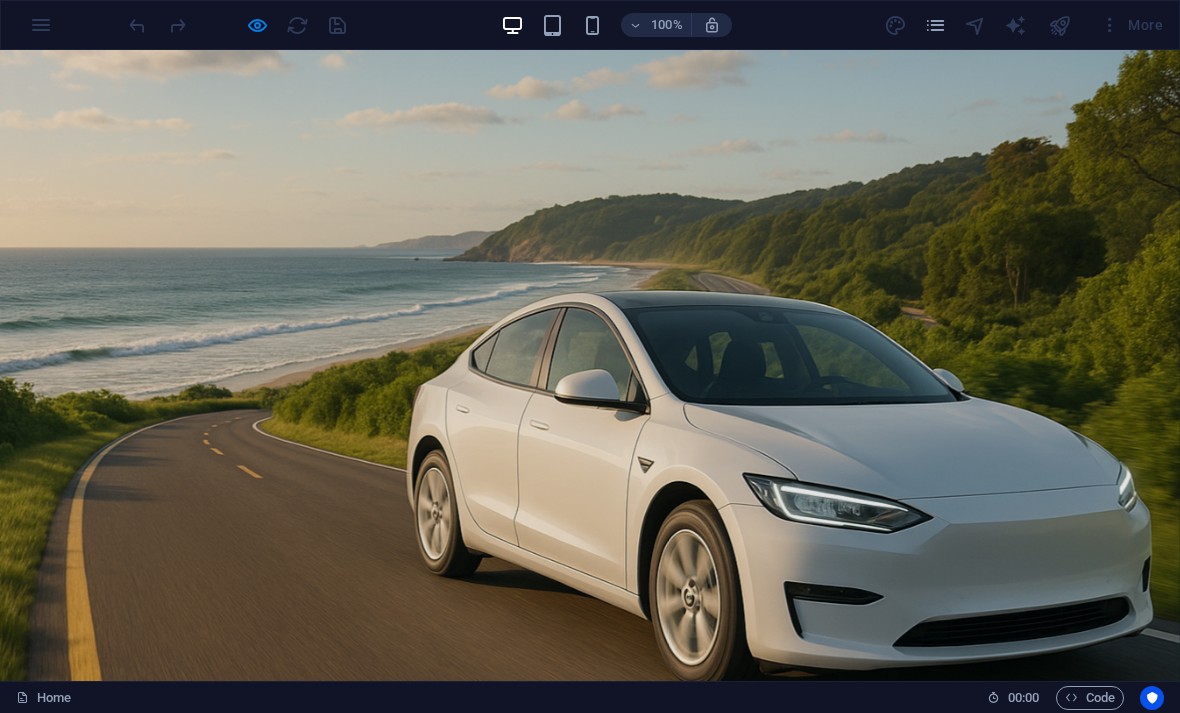 click on "Get Started" at bounding box center (590, 1261) 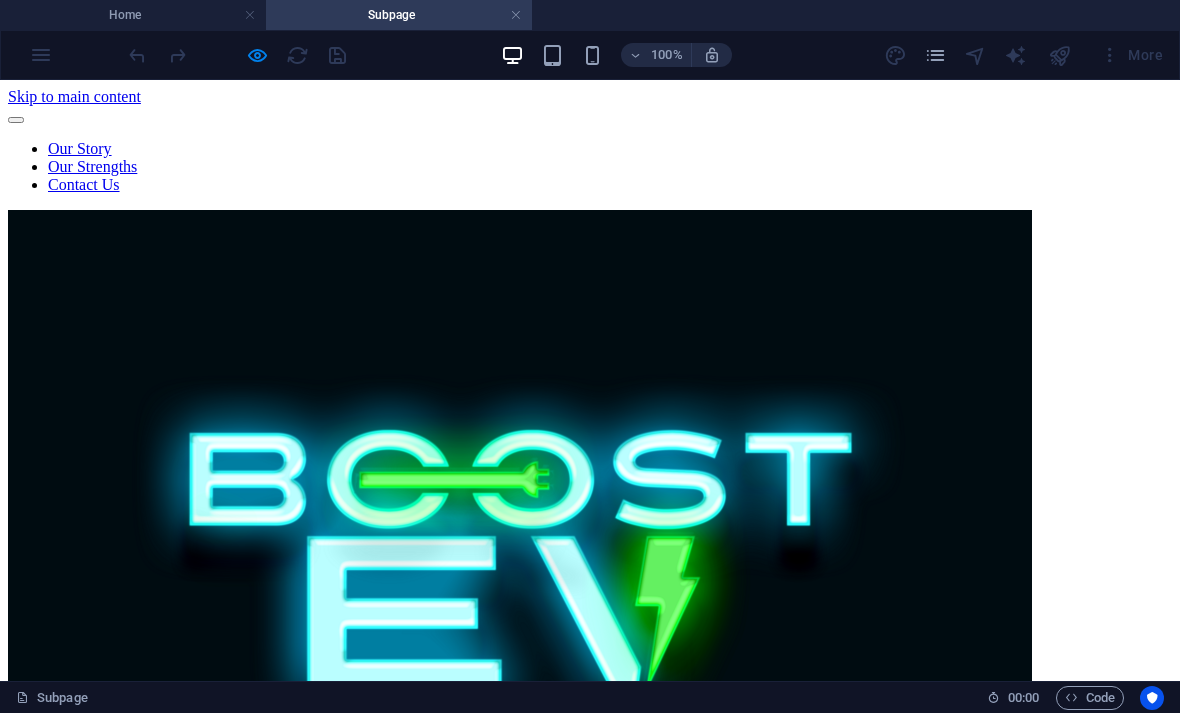 scroll, scrollTop: 0, scrollLeft: 0, axis: both 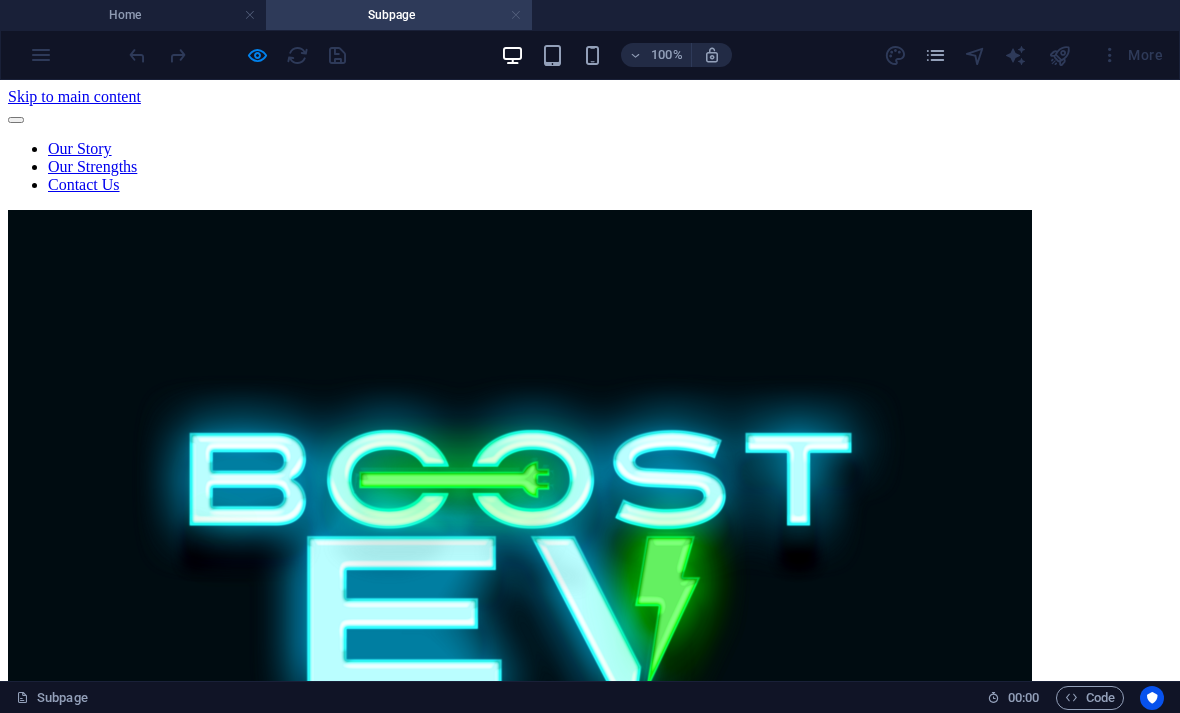 click at bounding box center [516, 15] 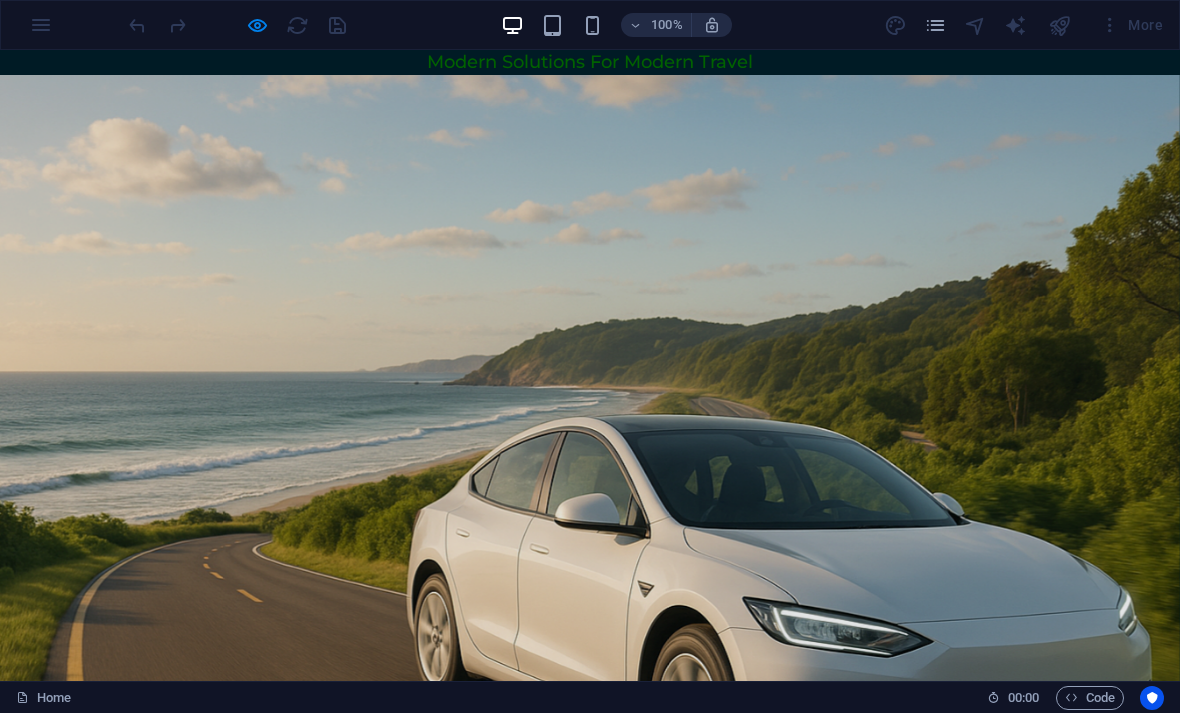 scroll, scrollTop: 0, scrollLeft: 0, axis: both 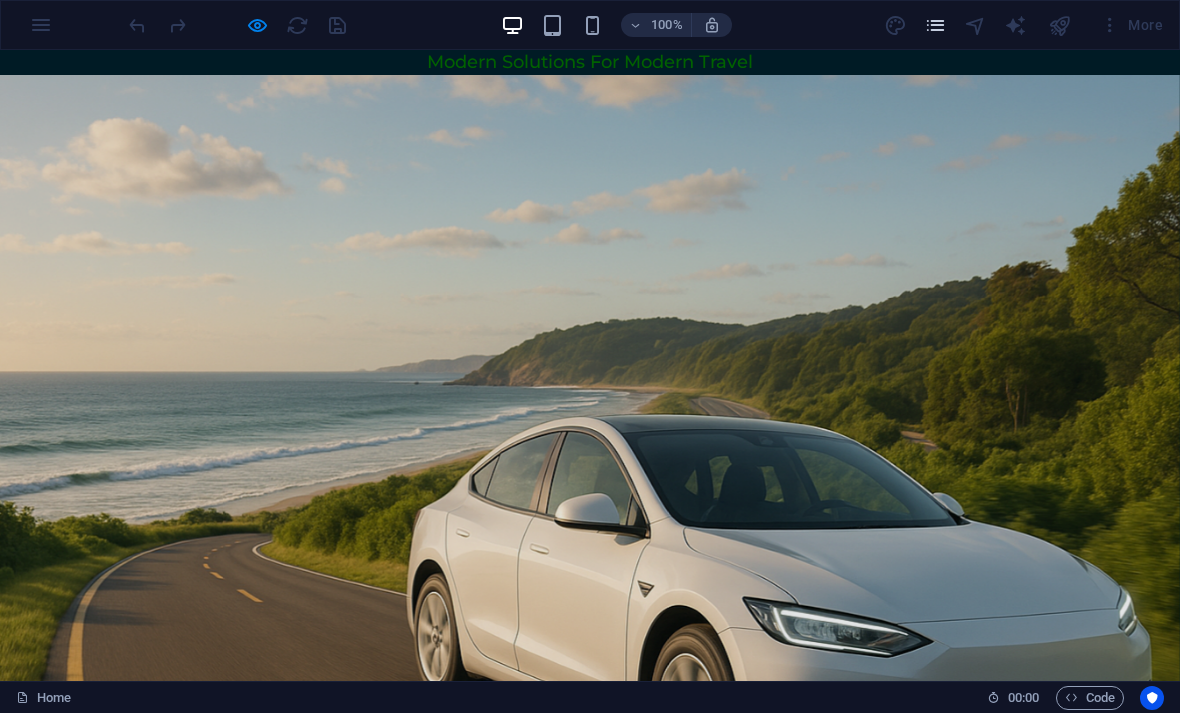 click at bounding box center [935, 25] 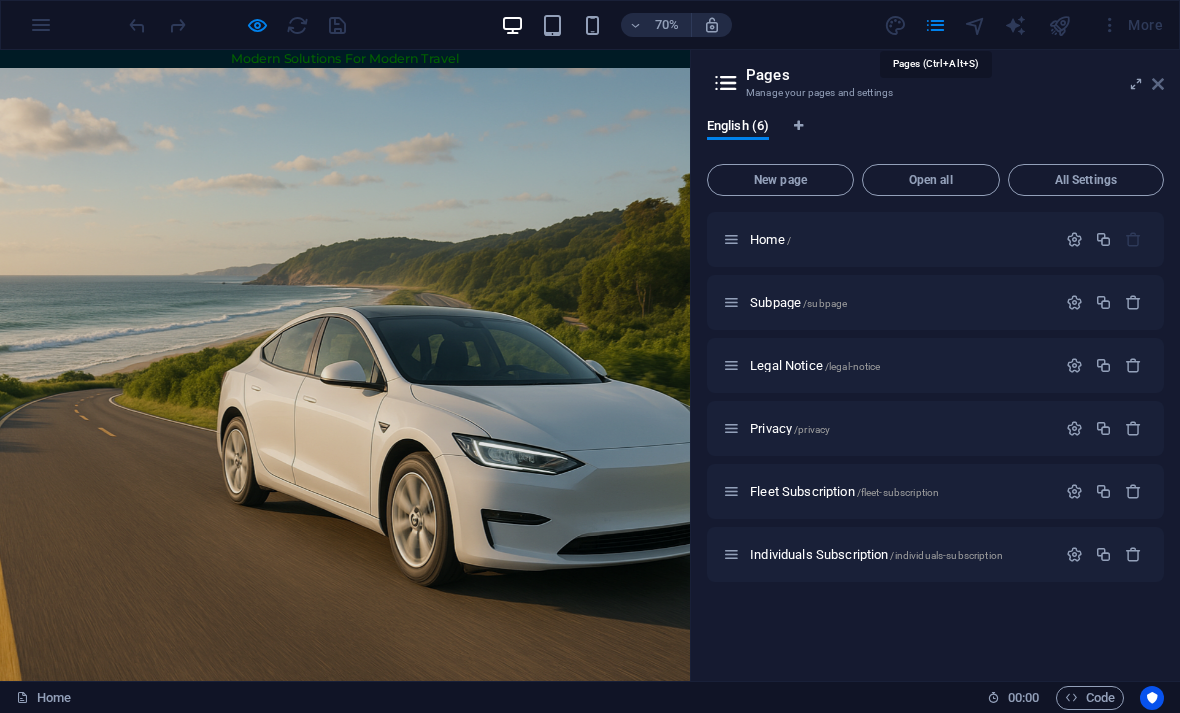 click at bounding box center [1158, 84] 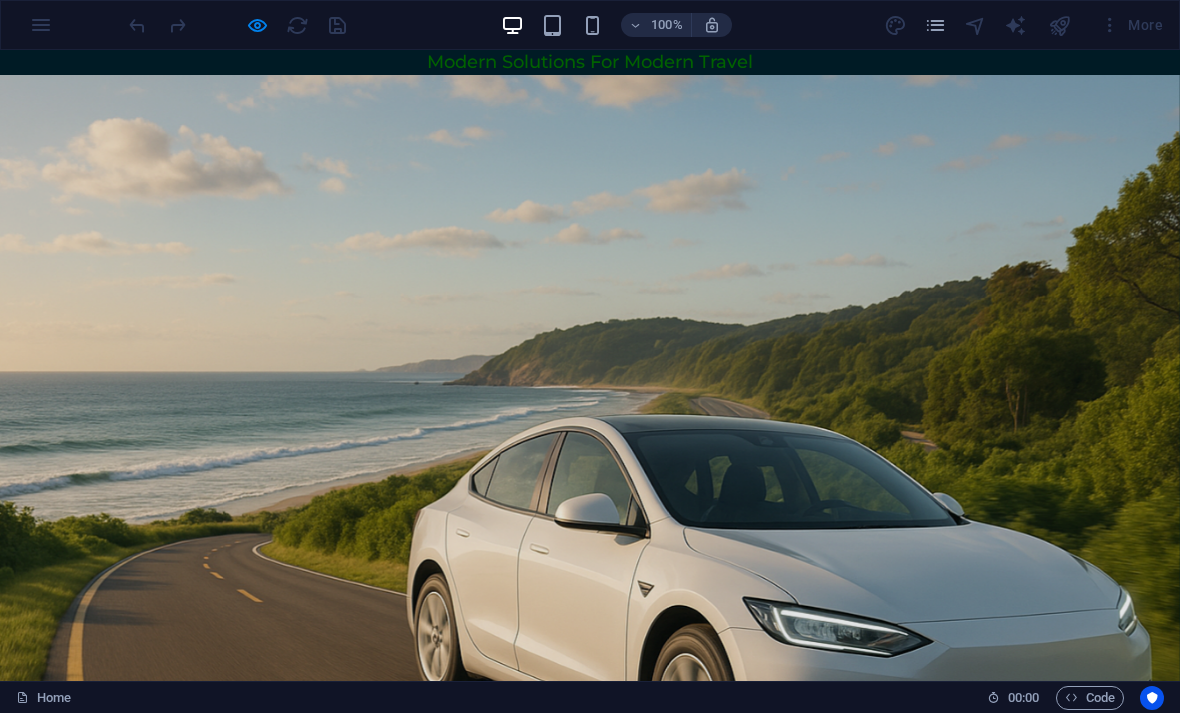 click on "More" at bounding box center [1131, 25] 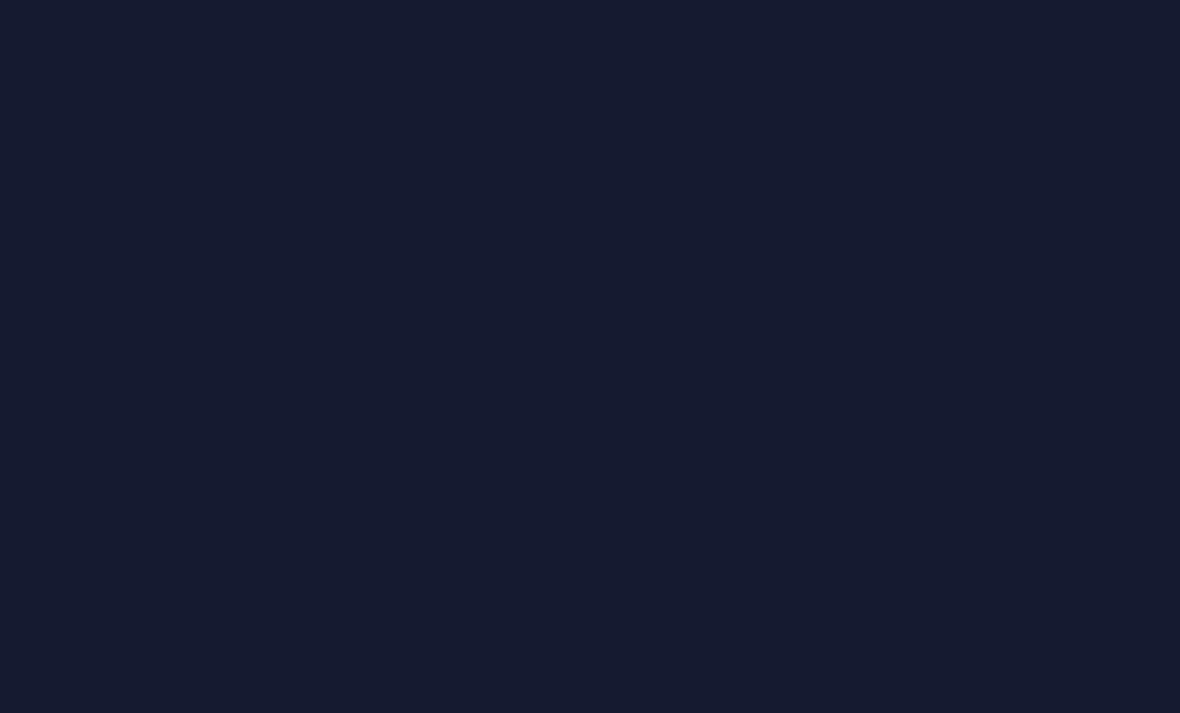 scroll, scrollTop: 0, scrollLeft: 0, axis: both 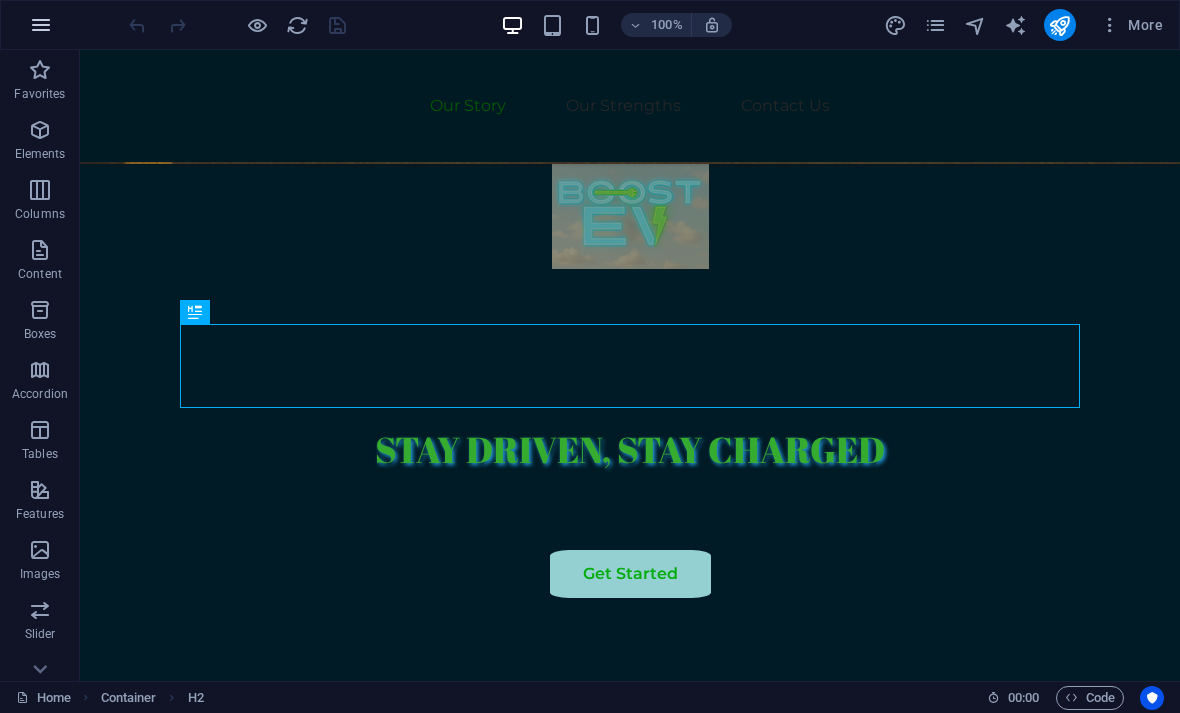 click at bounding box center (41, 25) 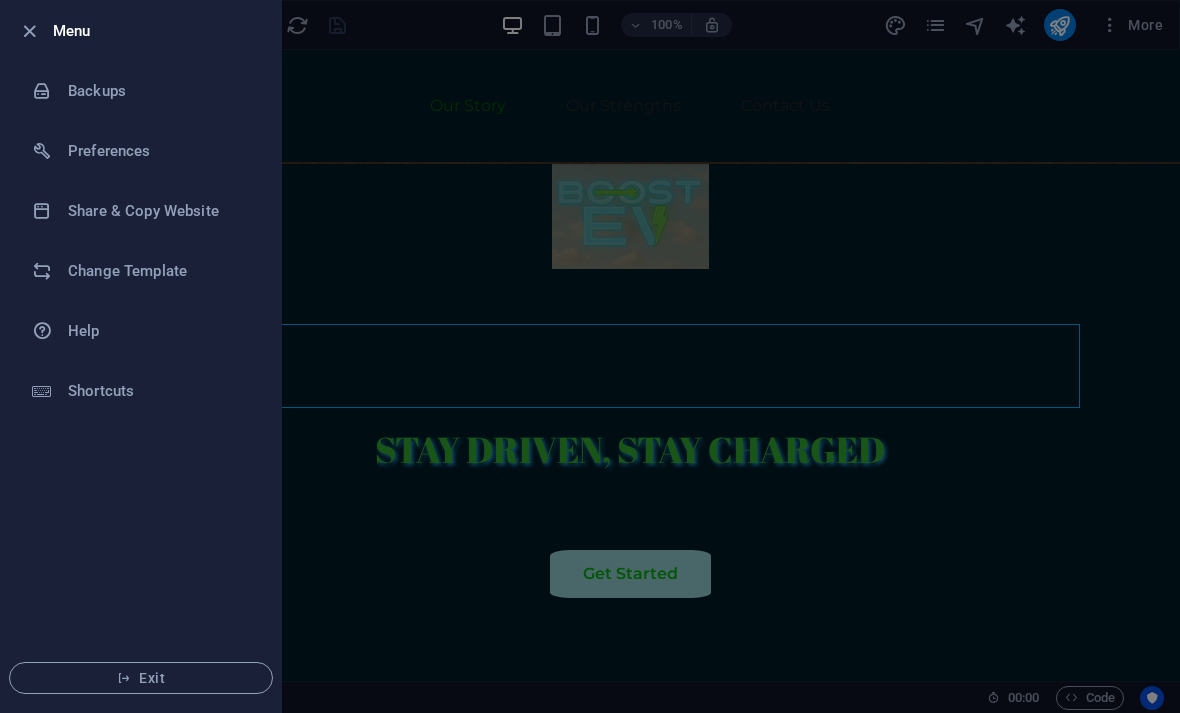 click at bounding box center [590, 356] 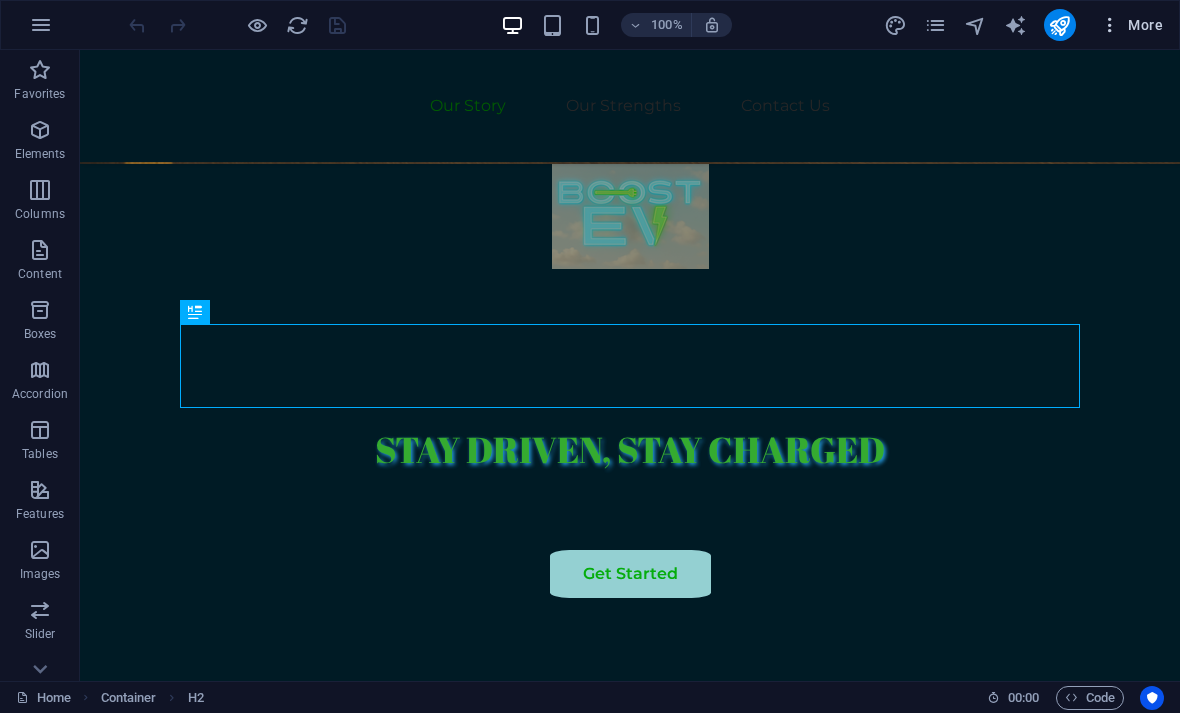click on "More" at bounding box center [1131, 25] 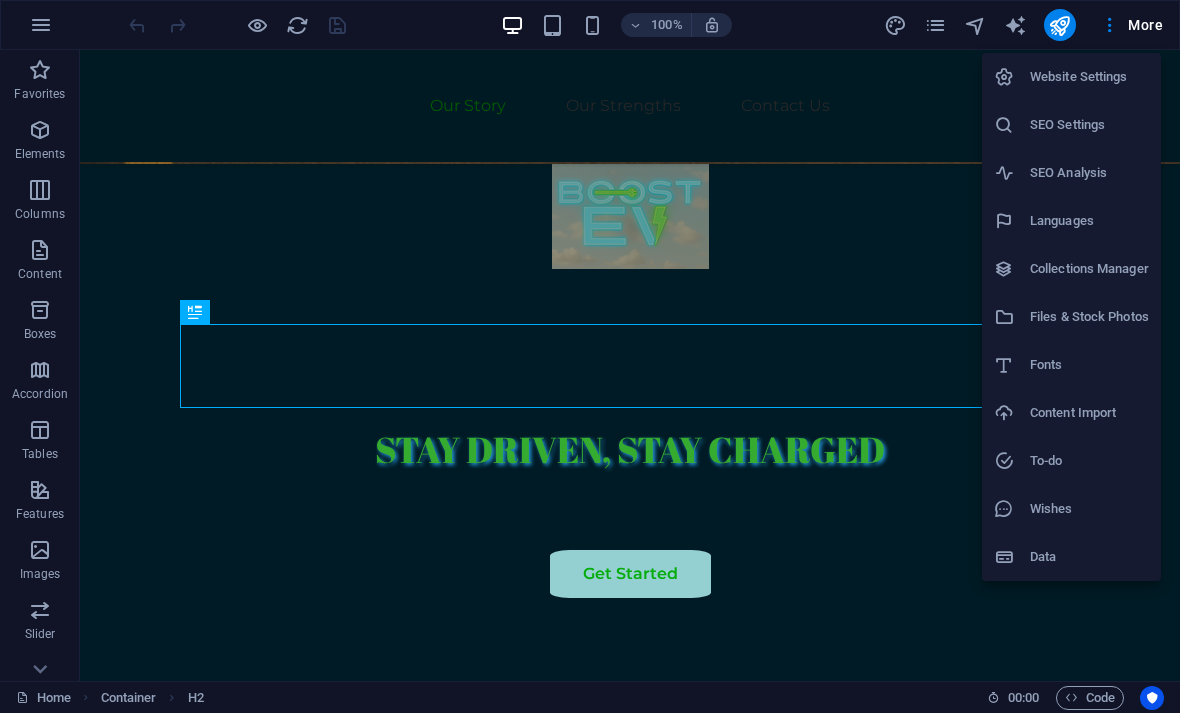 click on "Website Settings" at bounding box center [1089, 77] 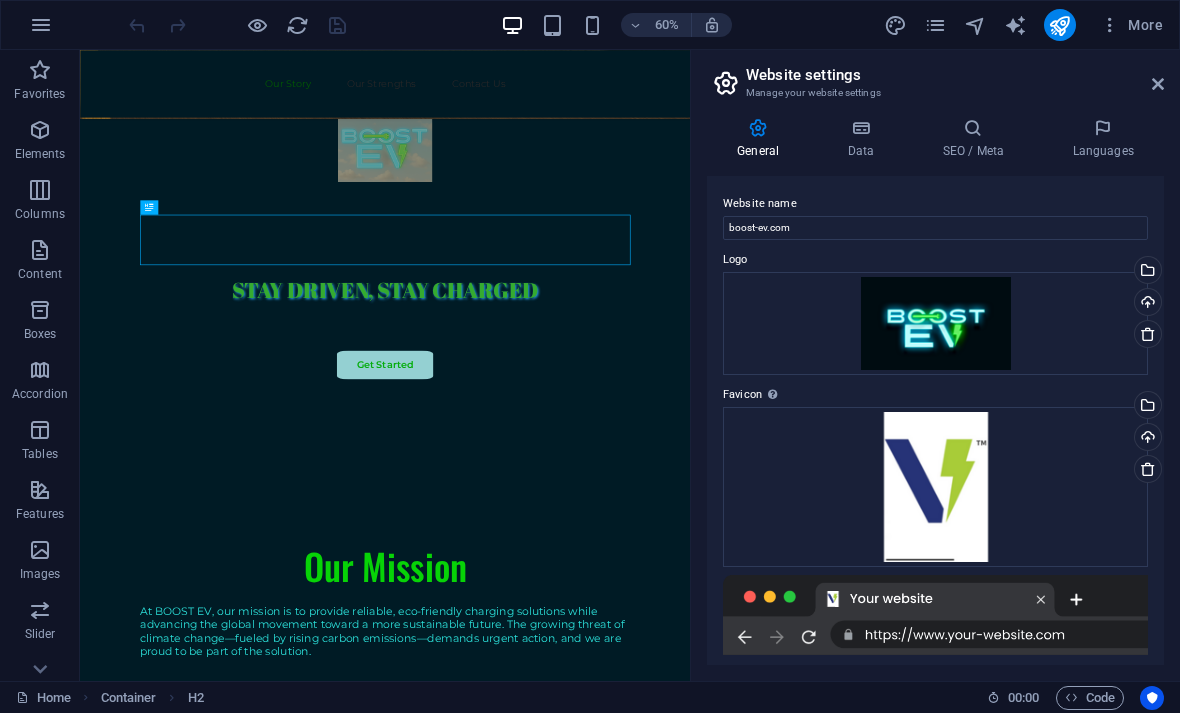 scroll, scrollTop: 0, scrollLeft: 0, axis: both 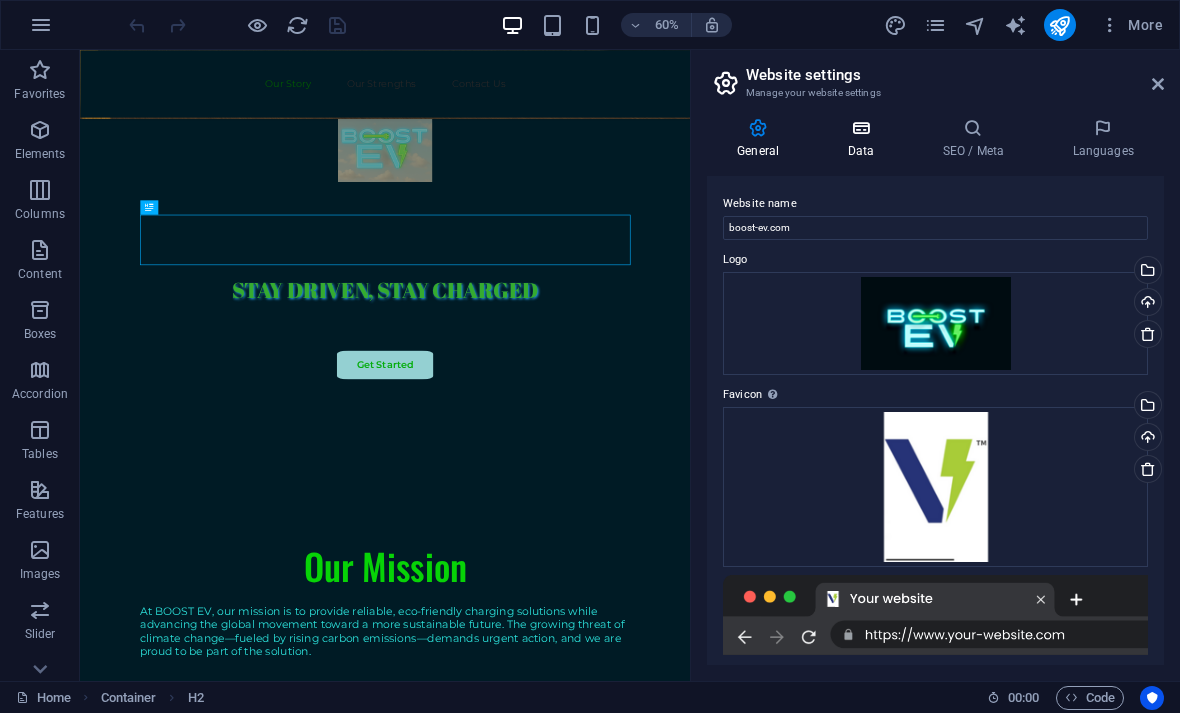 click at bounding box center [860, 128] 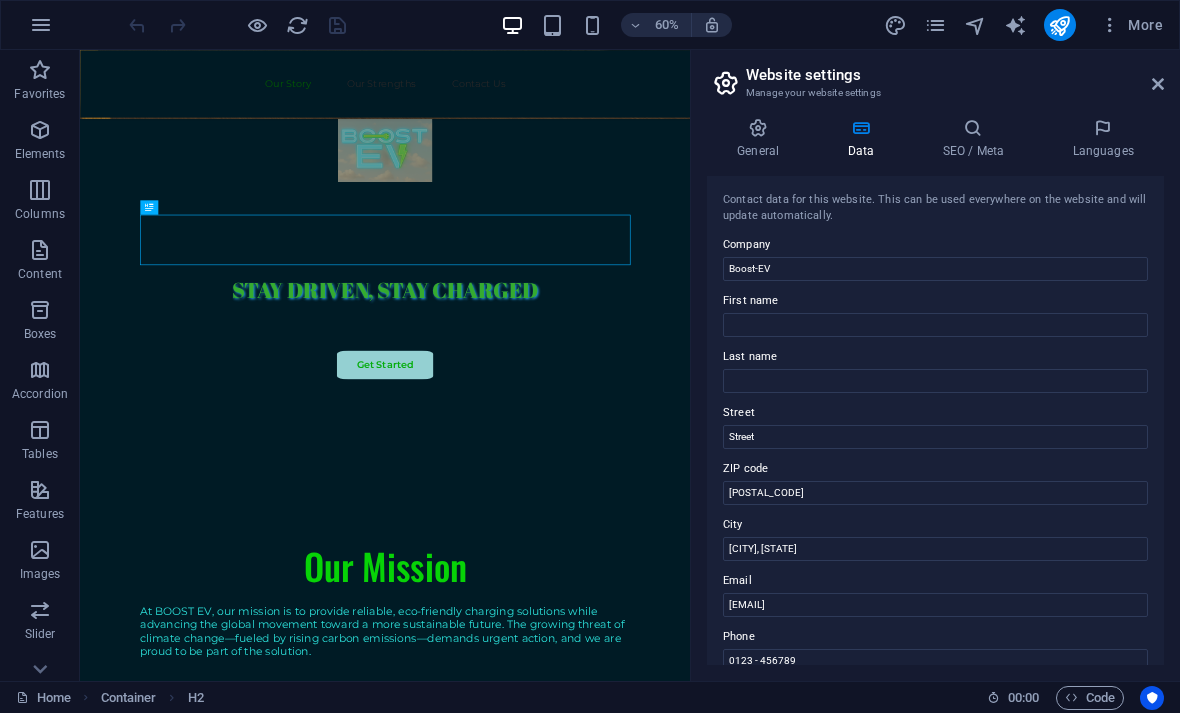 click on "Website settings" at bounding box center (955, 75) 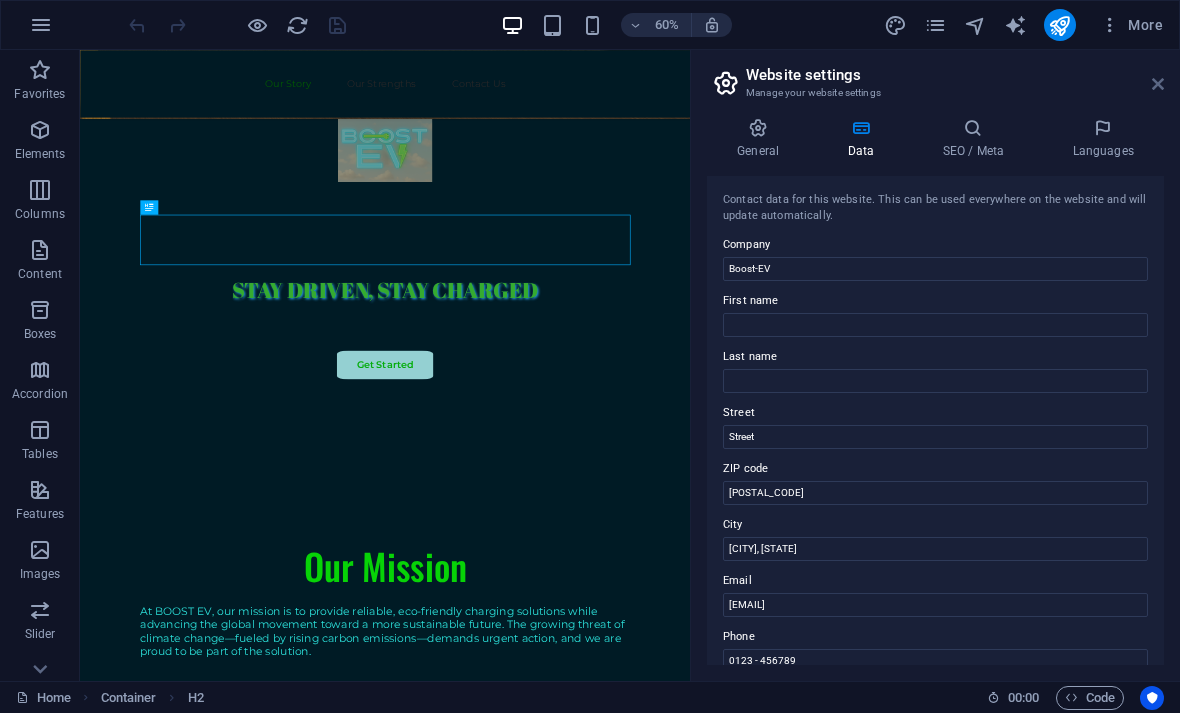 click at bounding box center [1158, 84] 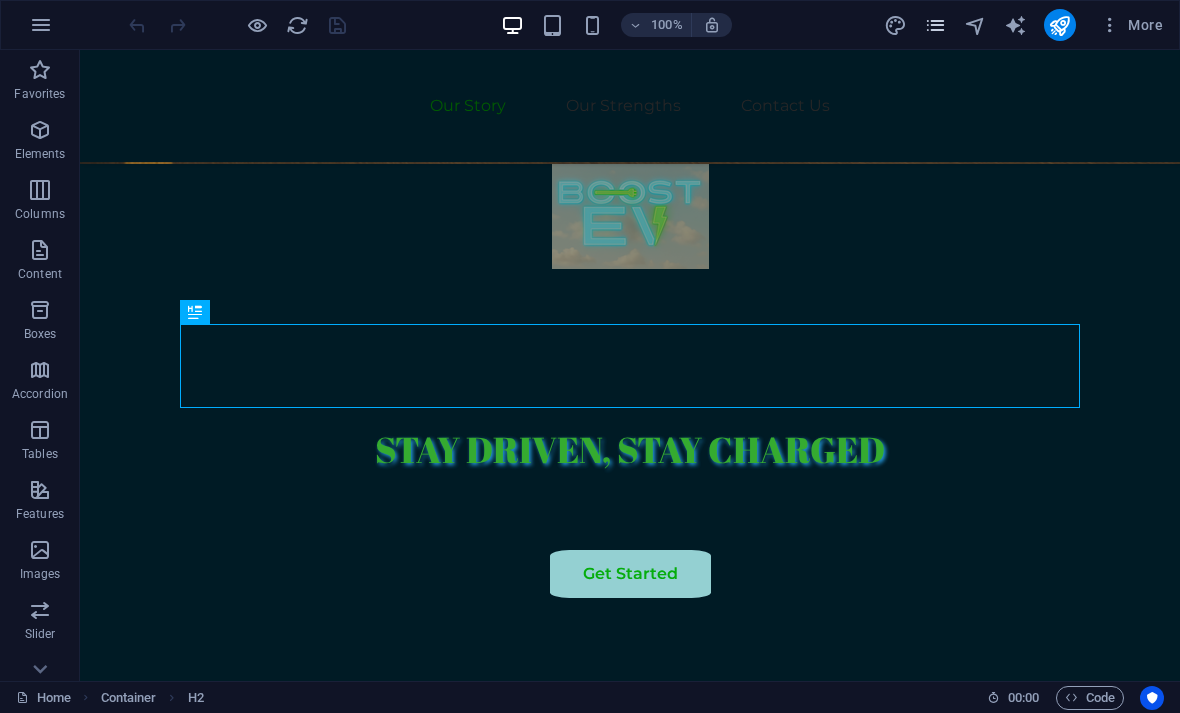click at bounding box center (935, 25) 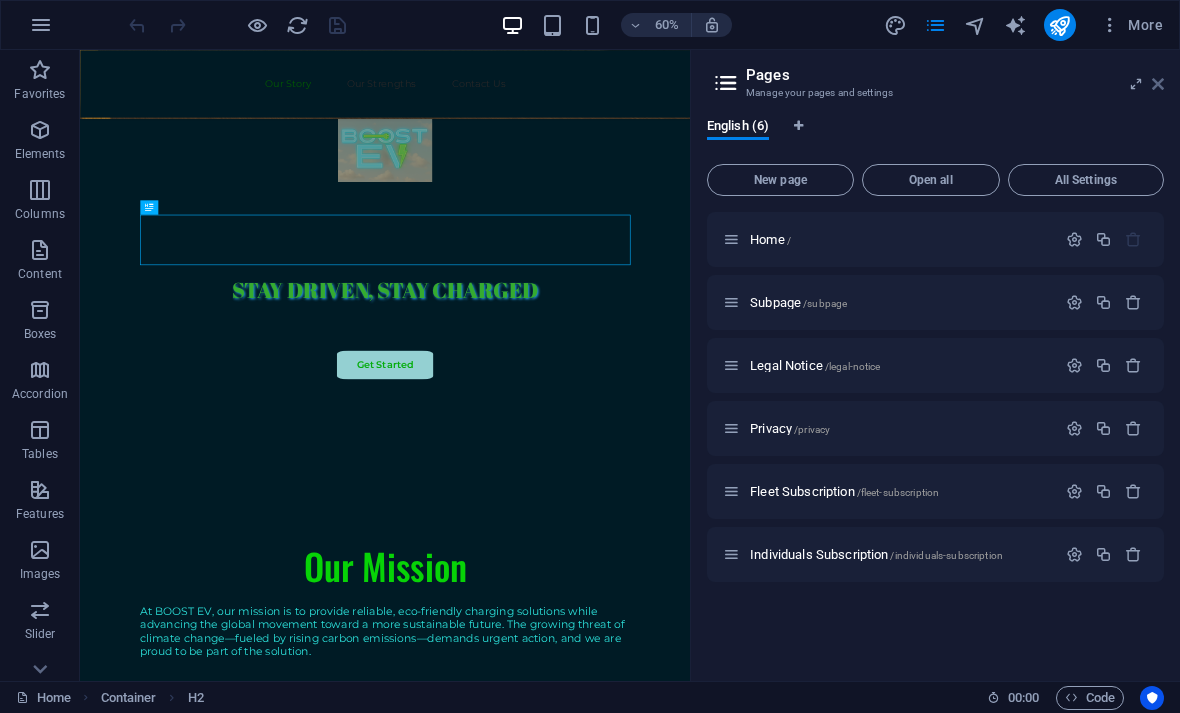 click at bounding box center [1158, 84] 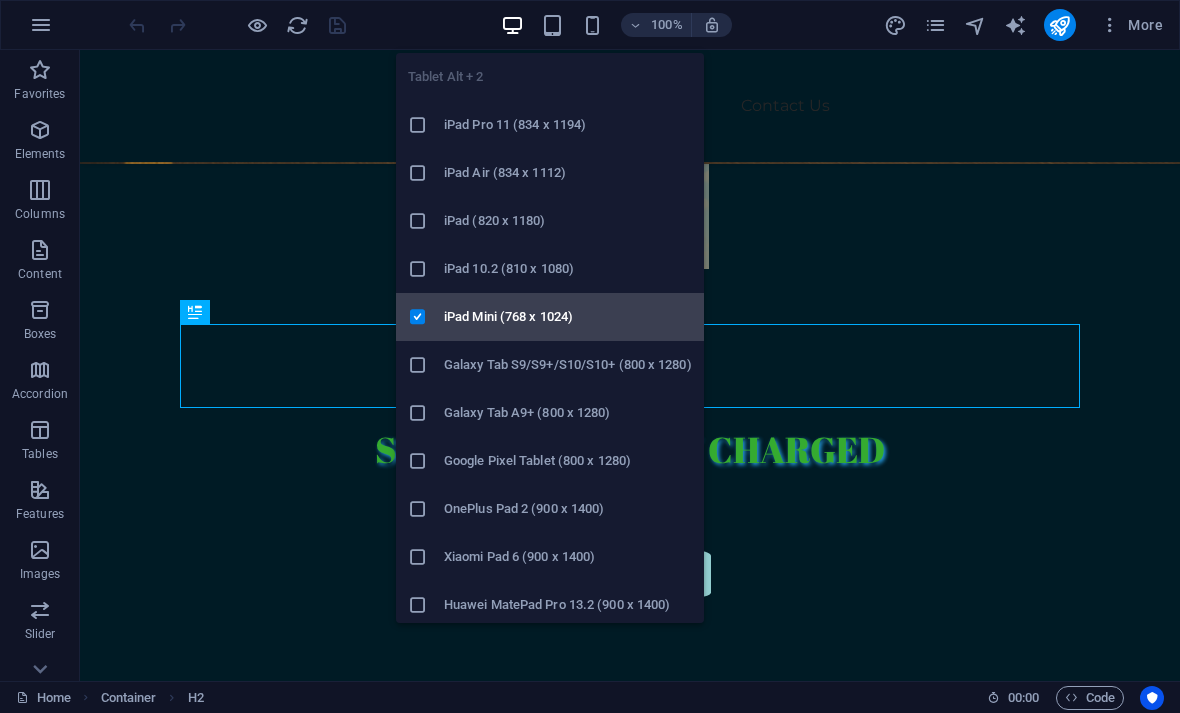 click at bounding box center [418, 317] 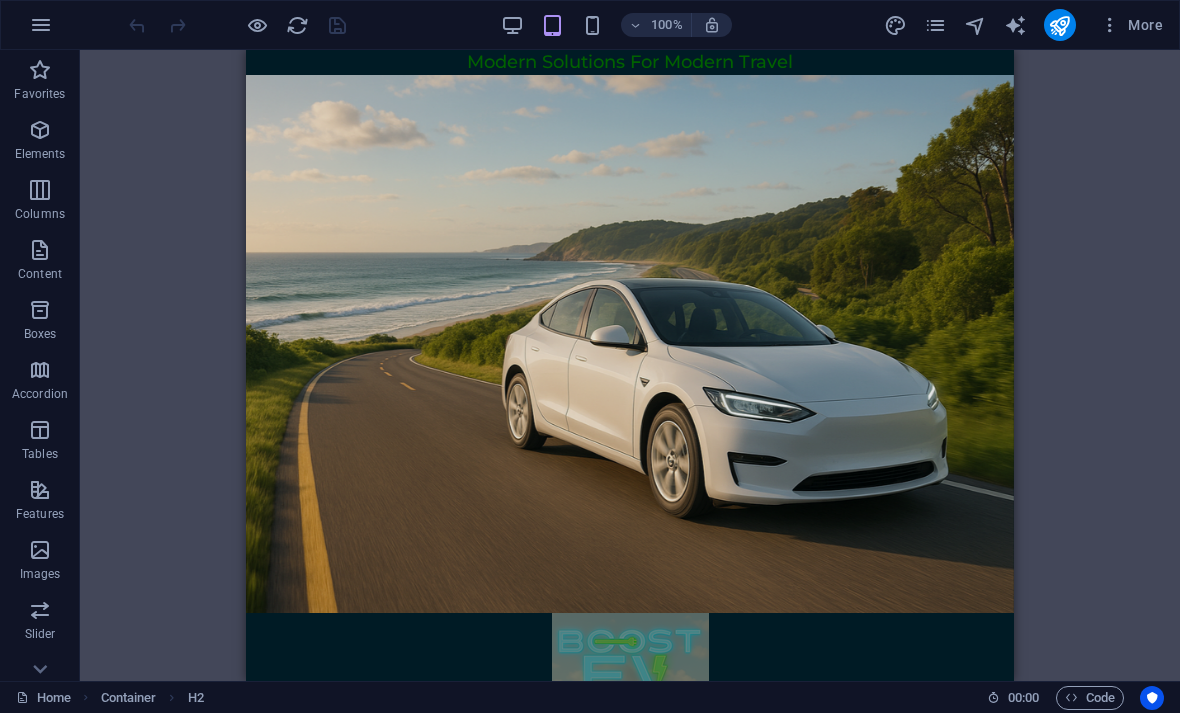 scroll, scrollTop: 0, scrollLeft: 0, axis: both 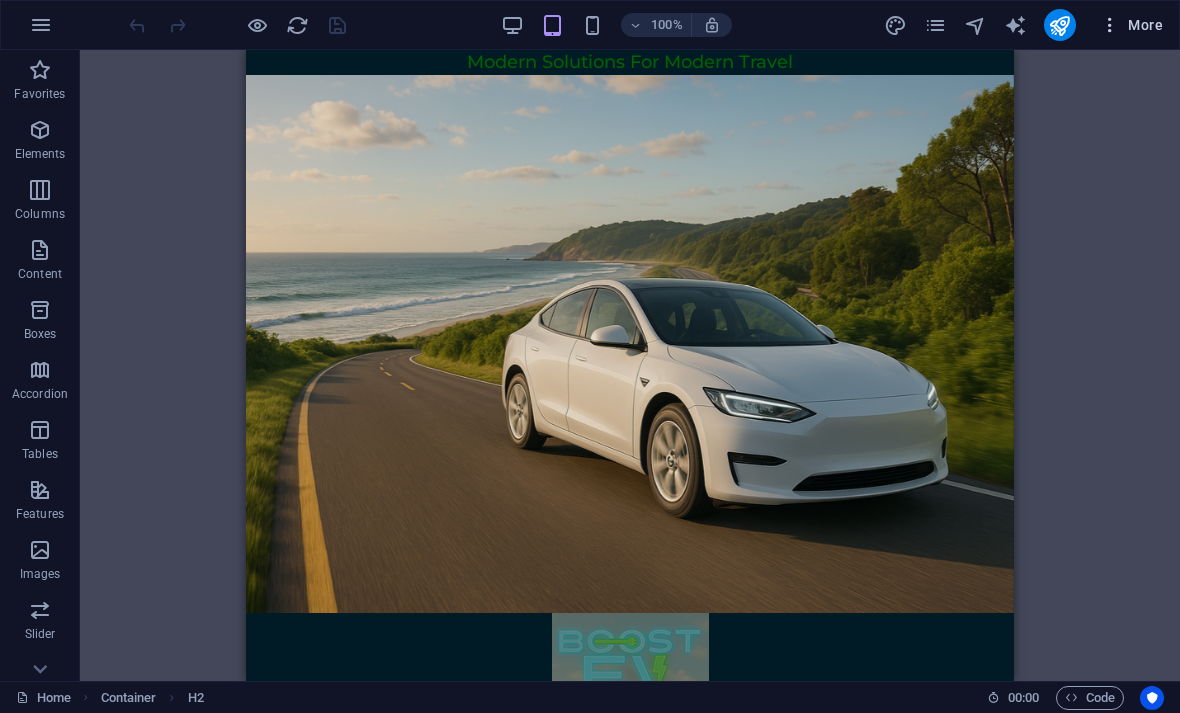 click on "More" at bounding box center [1131, 25] 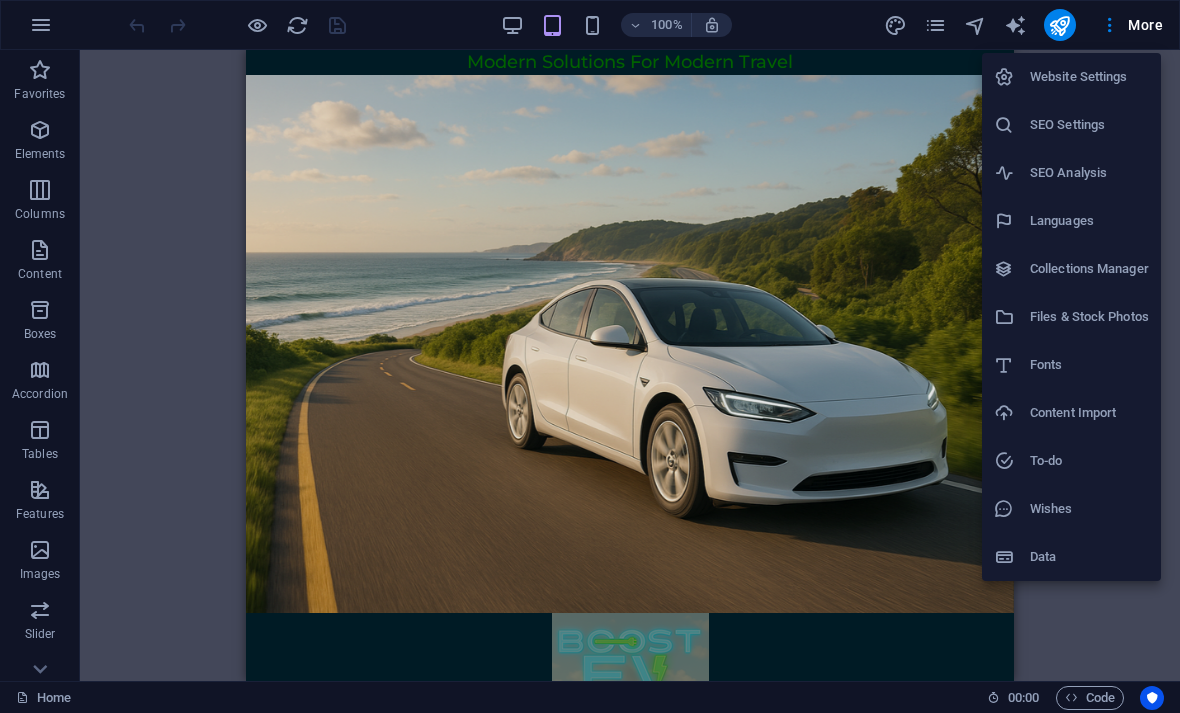 click at bounding box center [590, 356] 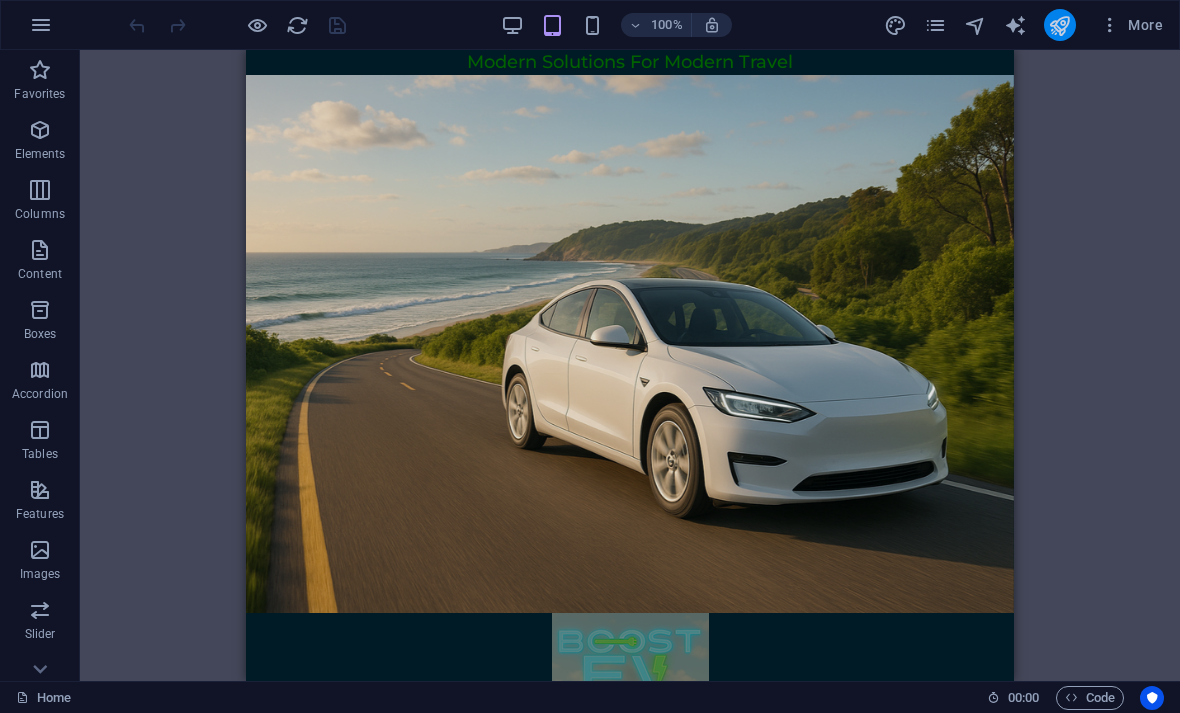 click at bounding box center [1060, 25] 